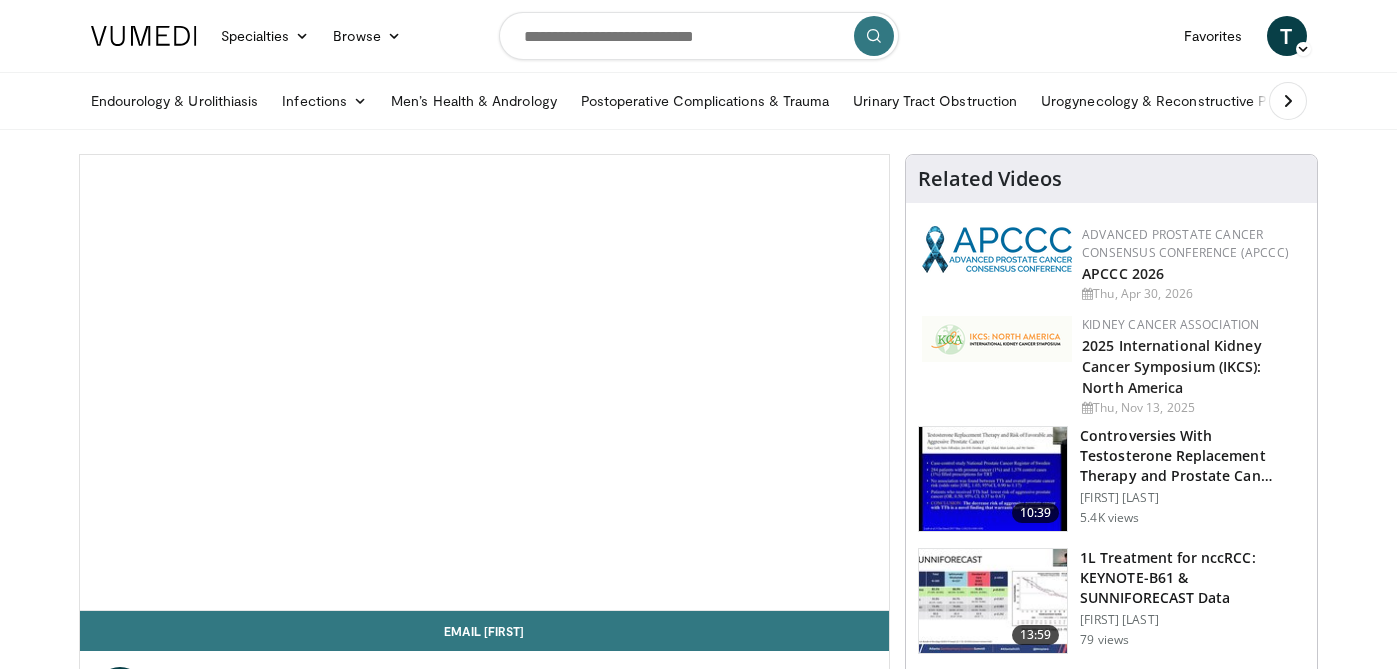 scroll, scrollTop: 0, scrollLeft: 0, axis: both 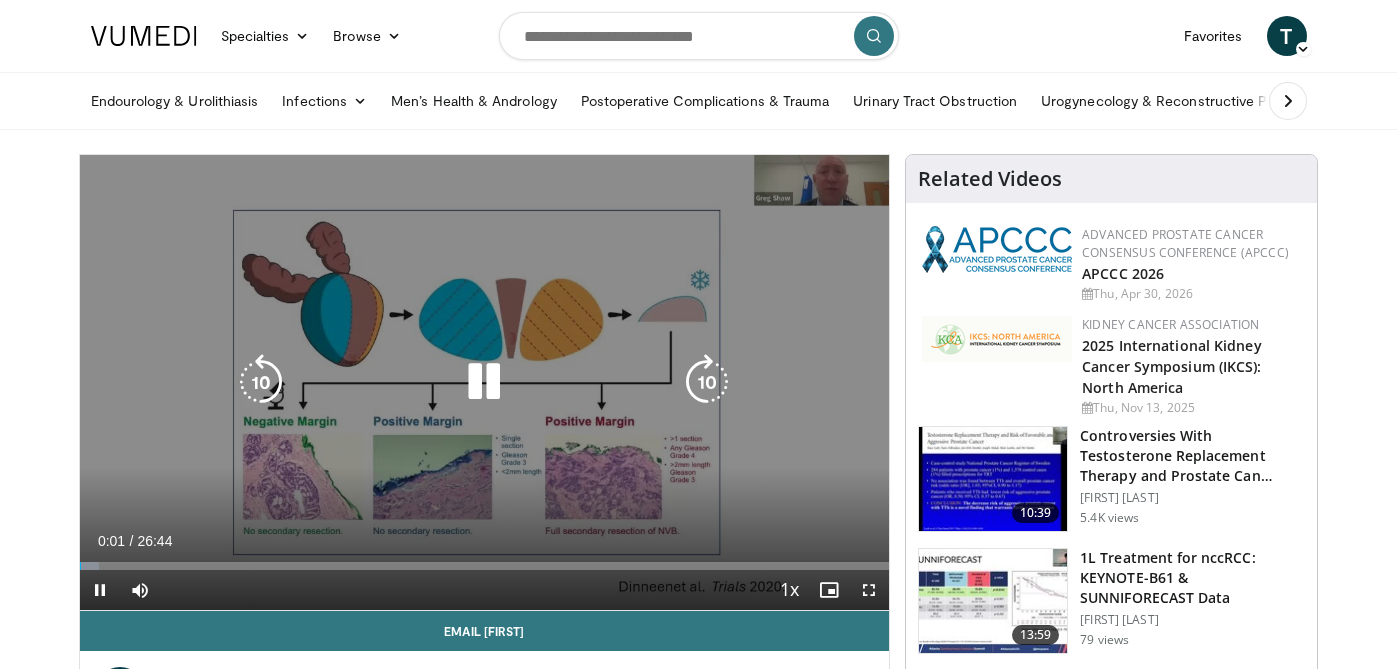 click at bounding box center (484, 382) 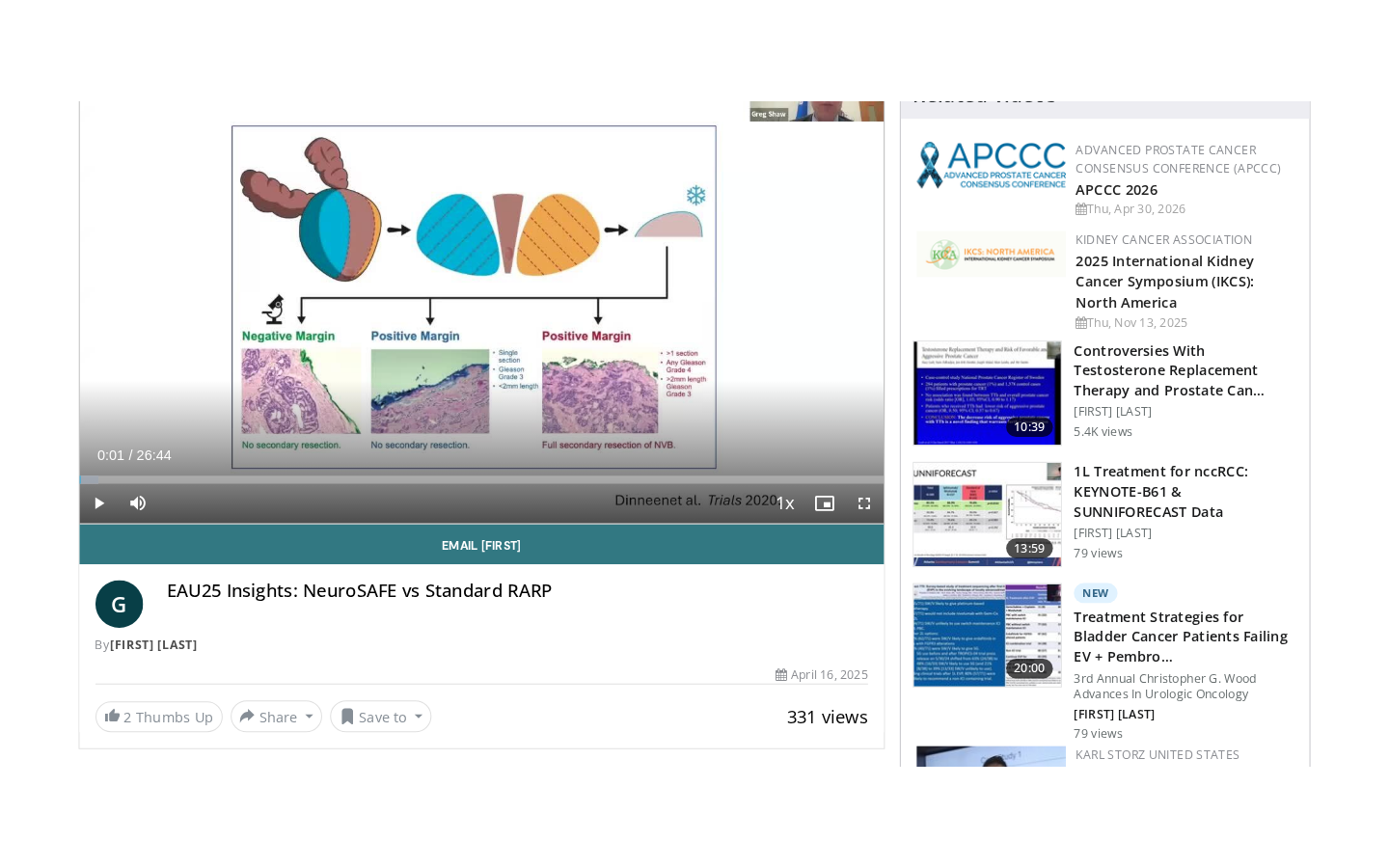 scroll, scrollTop: 150, scrollLeft: 0, axis: vertical 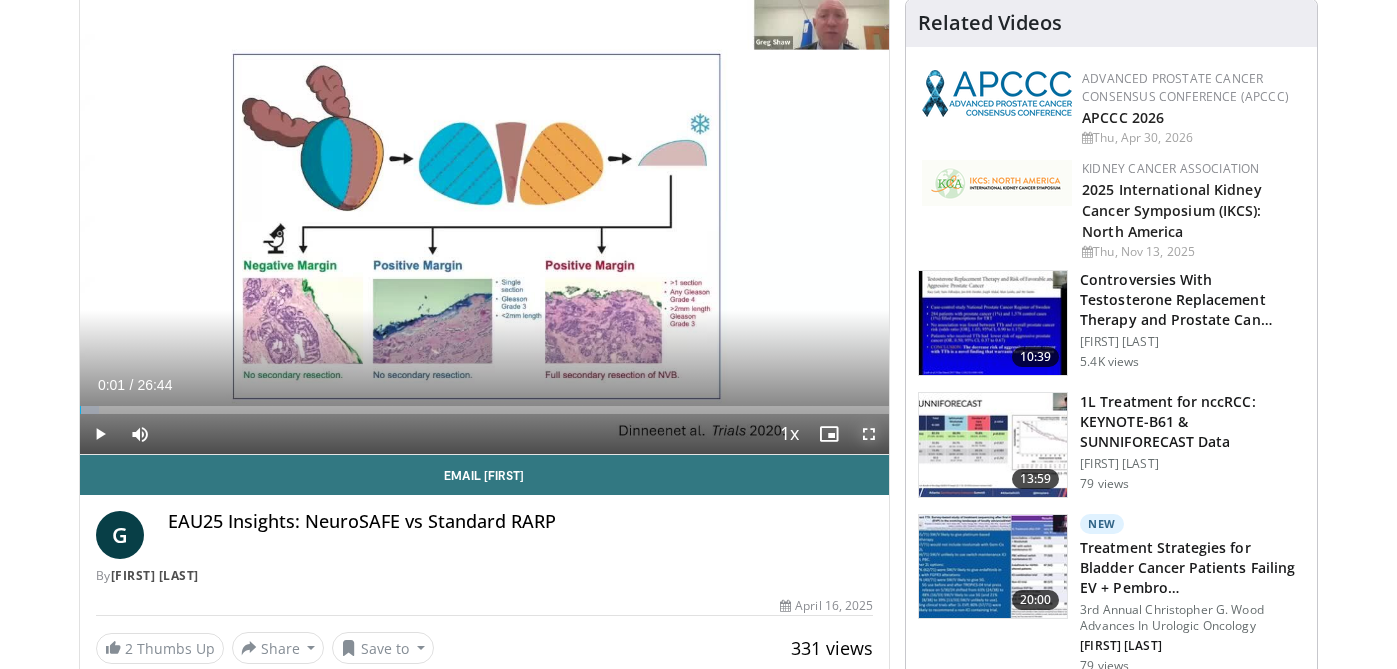 click at bounding box center [869, 434] 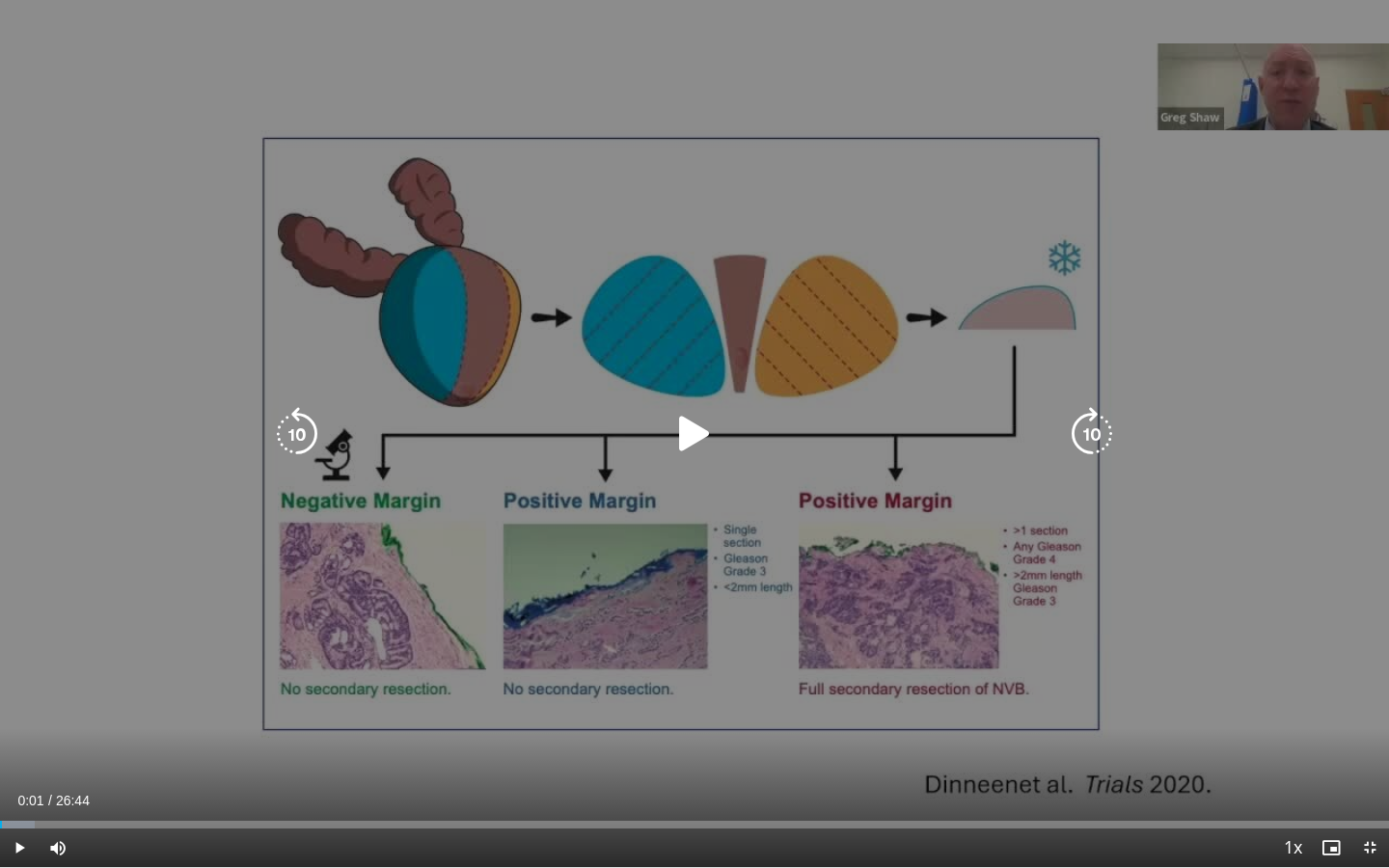 click at bounding box center (694, 434) 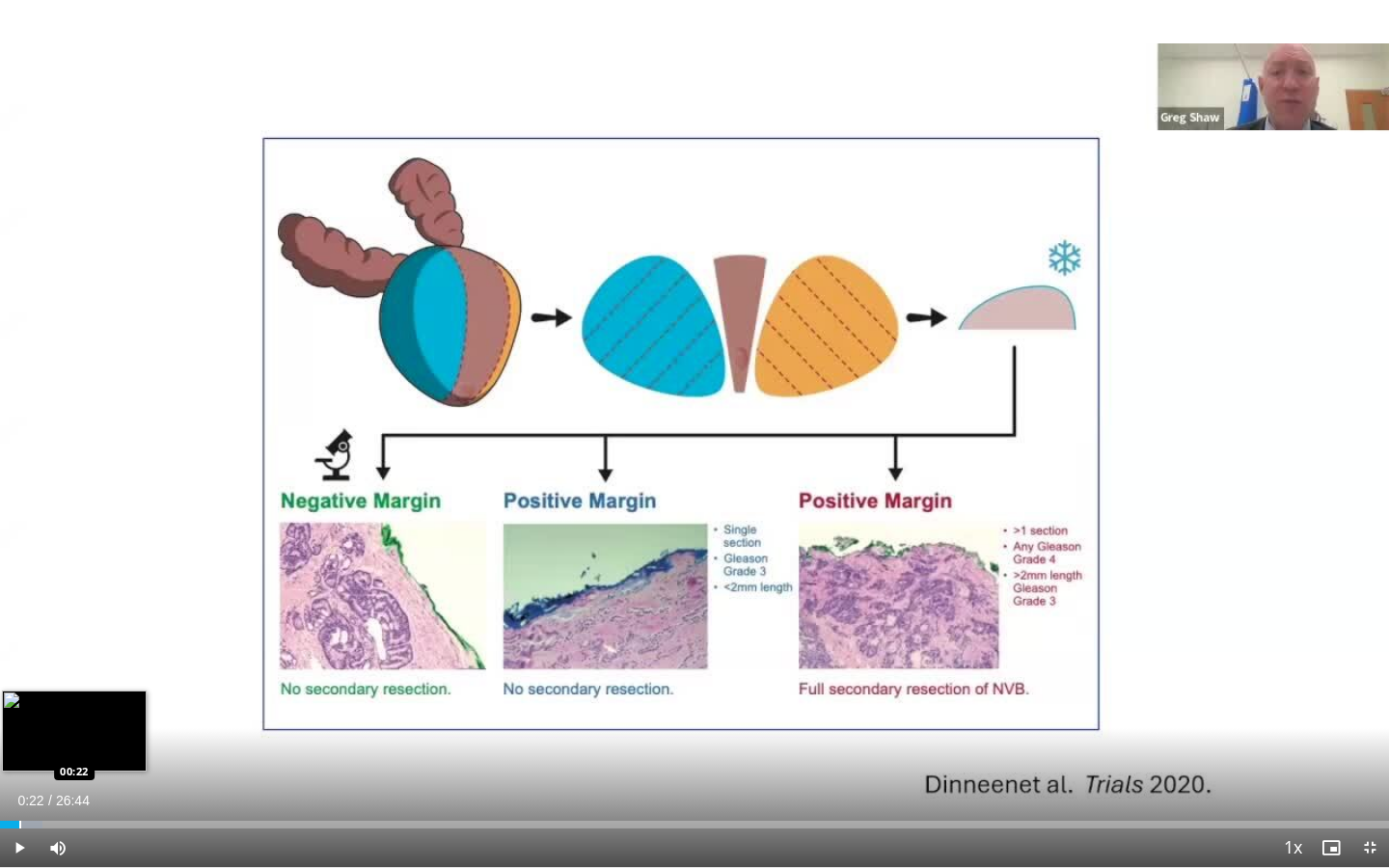 click at bounding box center (20, 825) 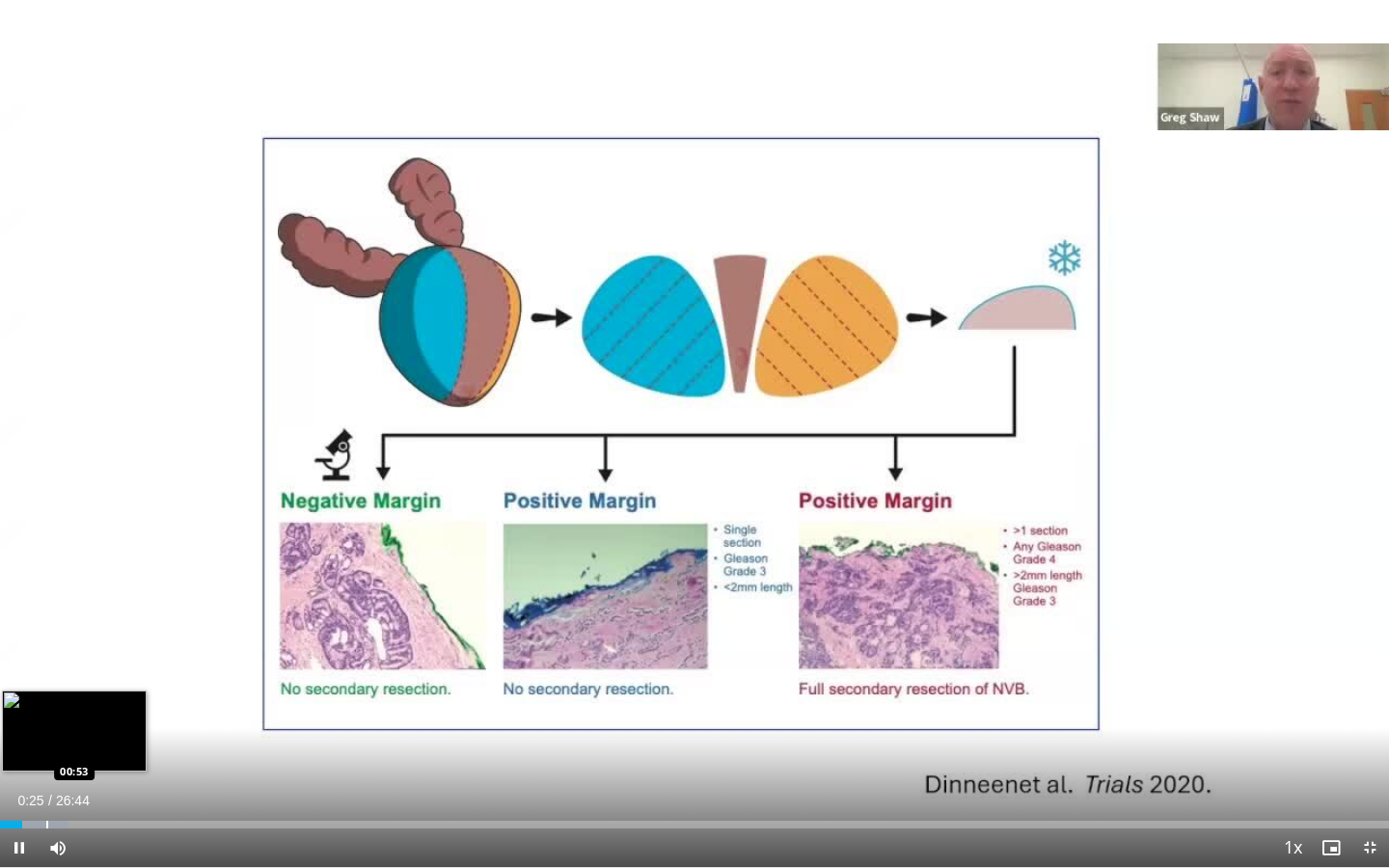 click on "Loaded :  4.94% 00:25 00:53" at bounding box center (694, 819) 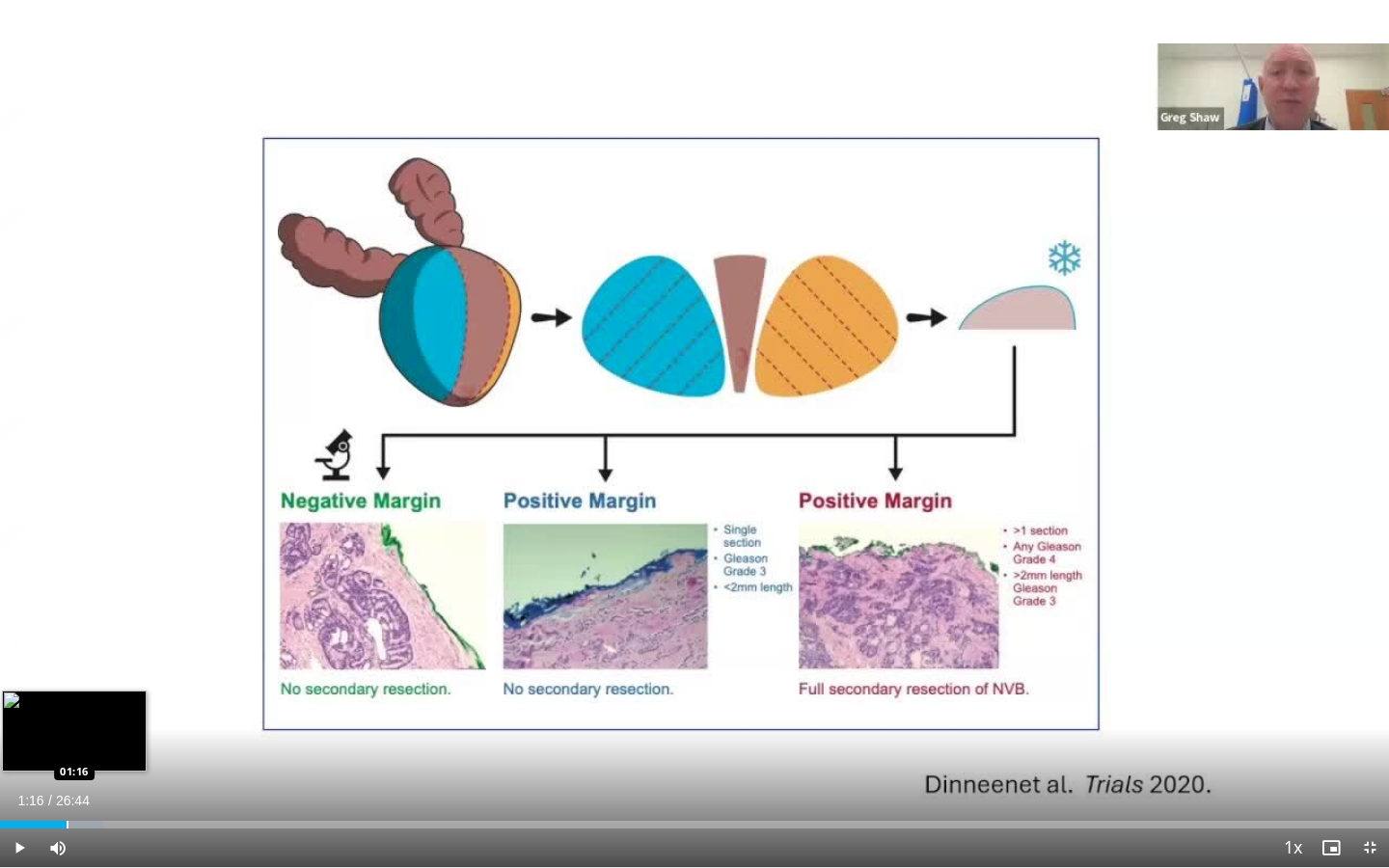click at bounding box center (68, 825) 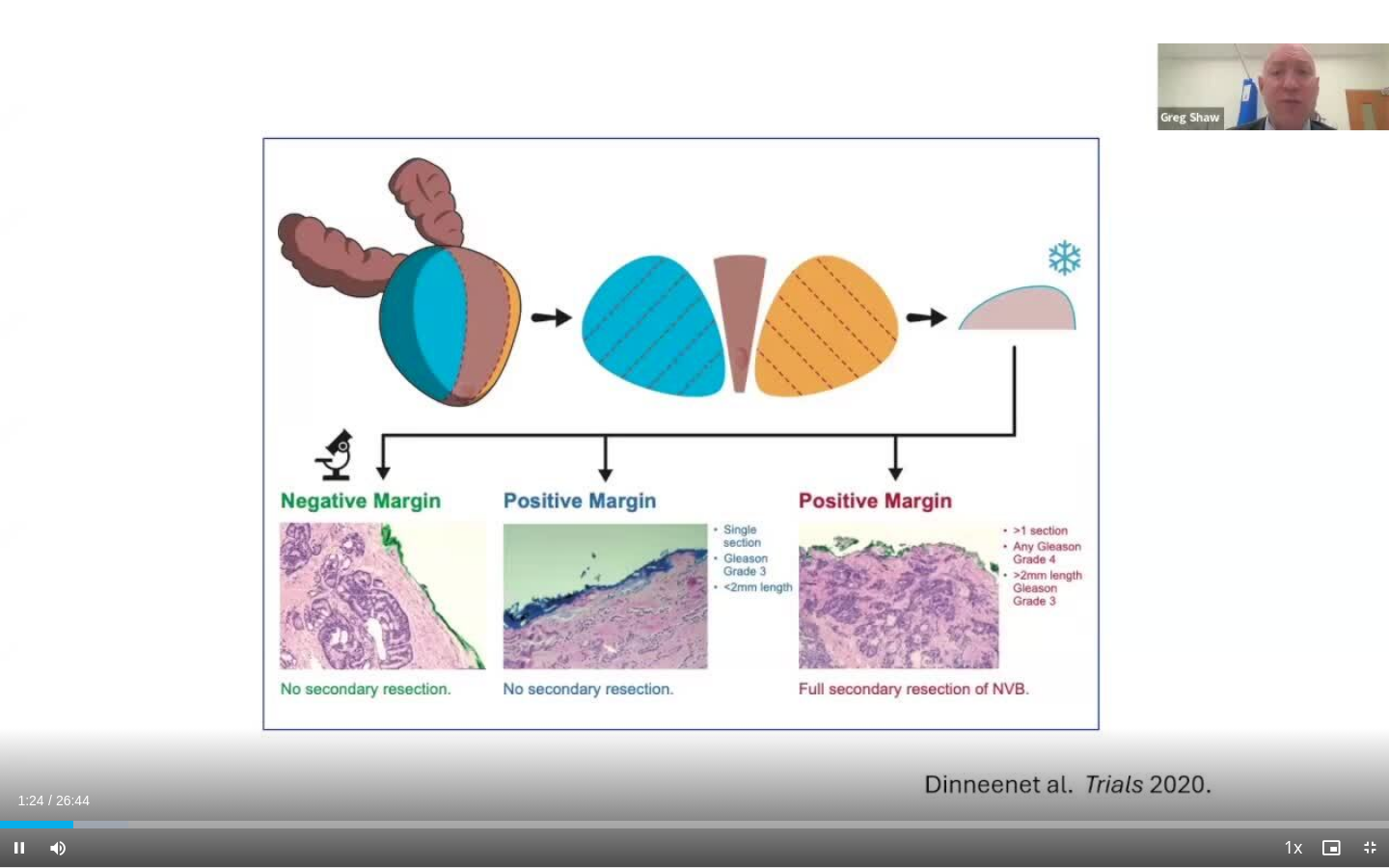 click on "Current Time  1:24 / Duration  26:44 Pause Skip Backward Skip Forward Mute Loaded :  9.27% 01:24 01:51 Stream Type  LIVE Seek to live, currently behind live LIVE   1x Playback Rate 0.5x 0.75x 1x , selected 1.25x 1.5x 1.75x 2x Chapters Chapters Descriptions descriptions off , selected Captions captions settings , opens captions settings dialog captions off , selected Audio Track en (Main) , selected Exit Fullscreen Enable picture-in-picture mode" at bounding box center [694, 848] 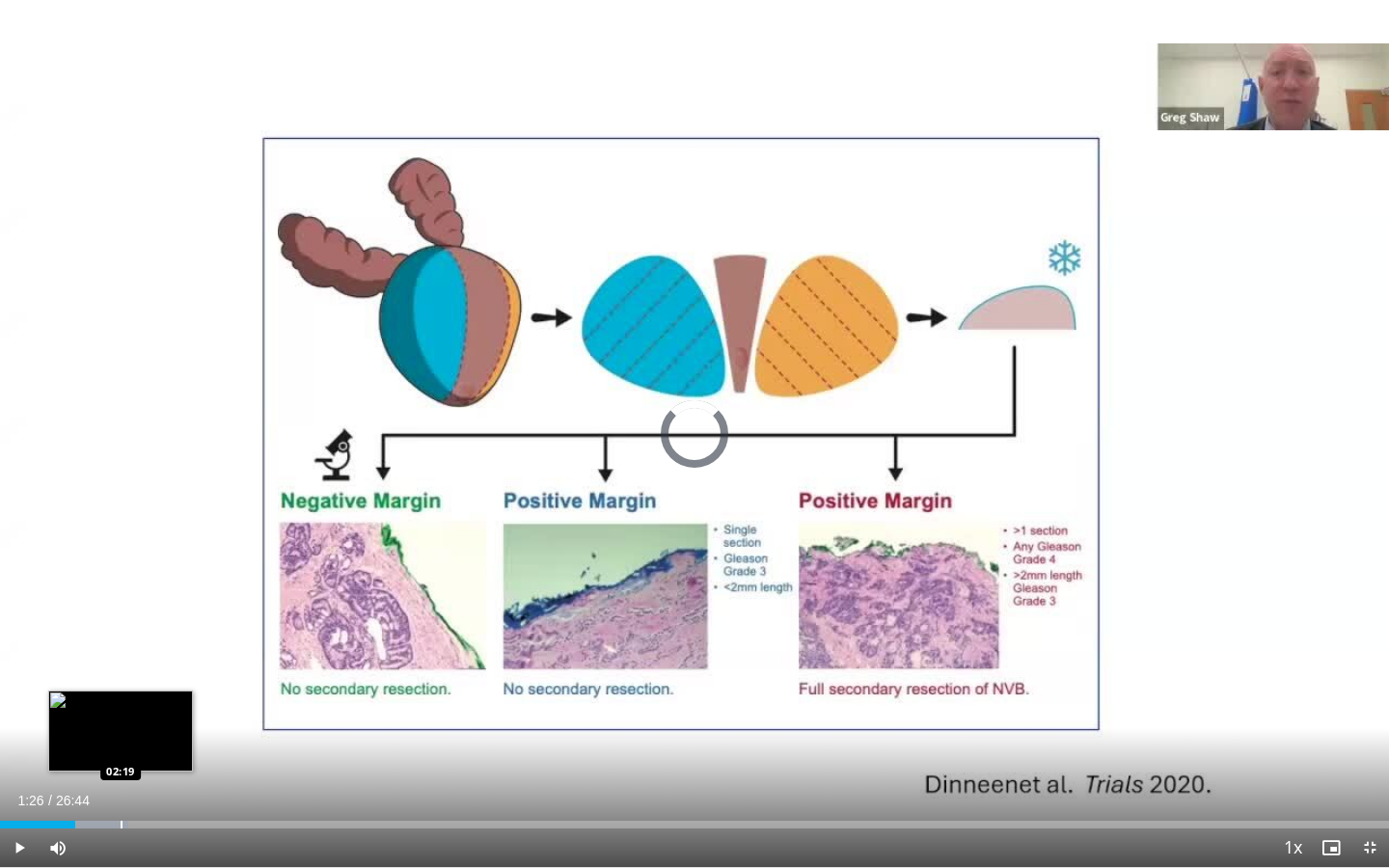 click on "Loaded :  9.27% 01:26 02:19" at bounding box center (694, 819) 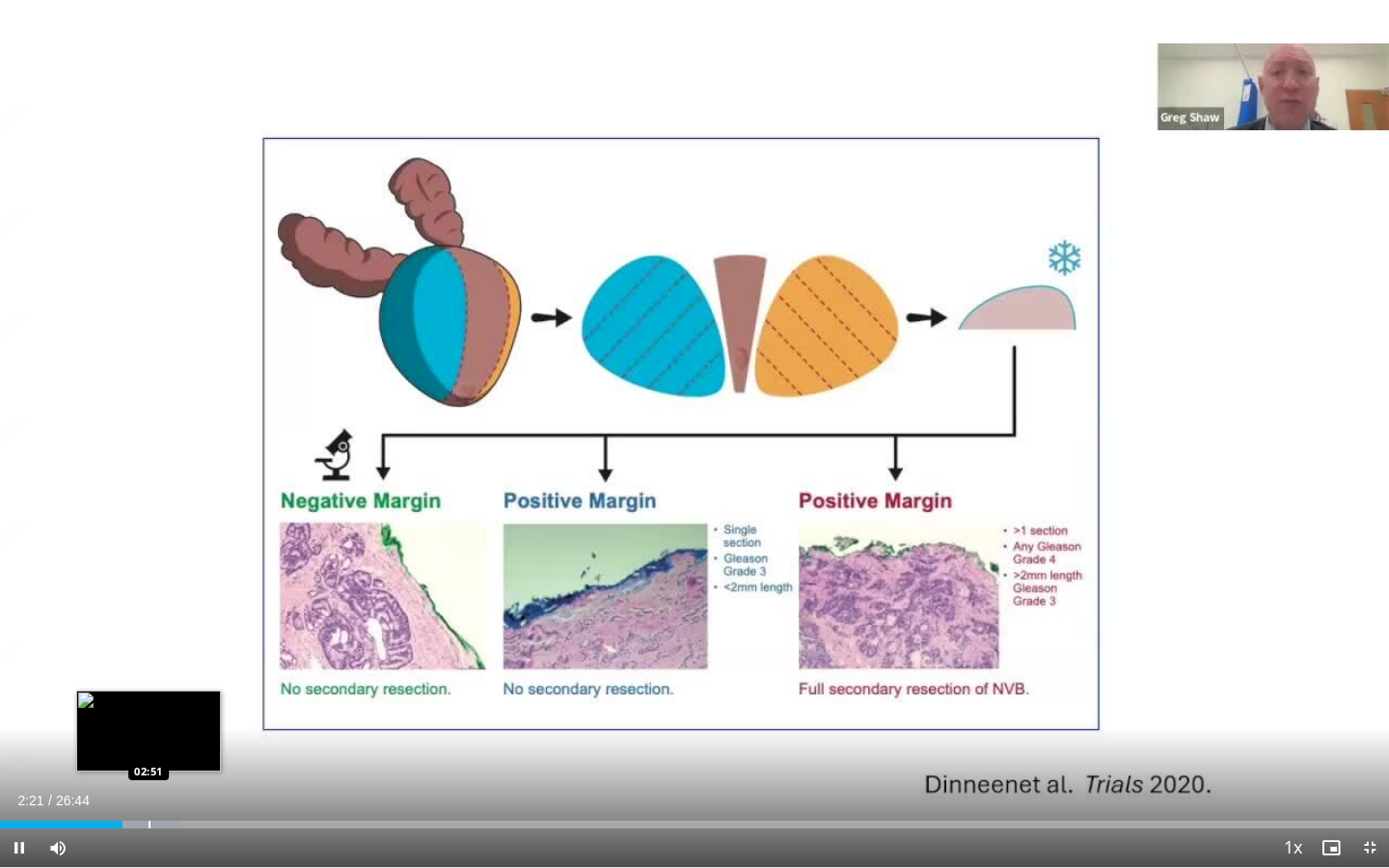 click at bounding box center [150, 825] 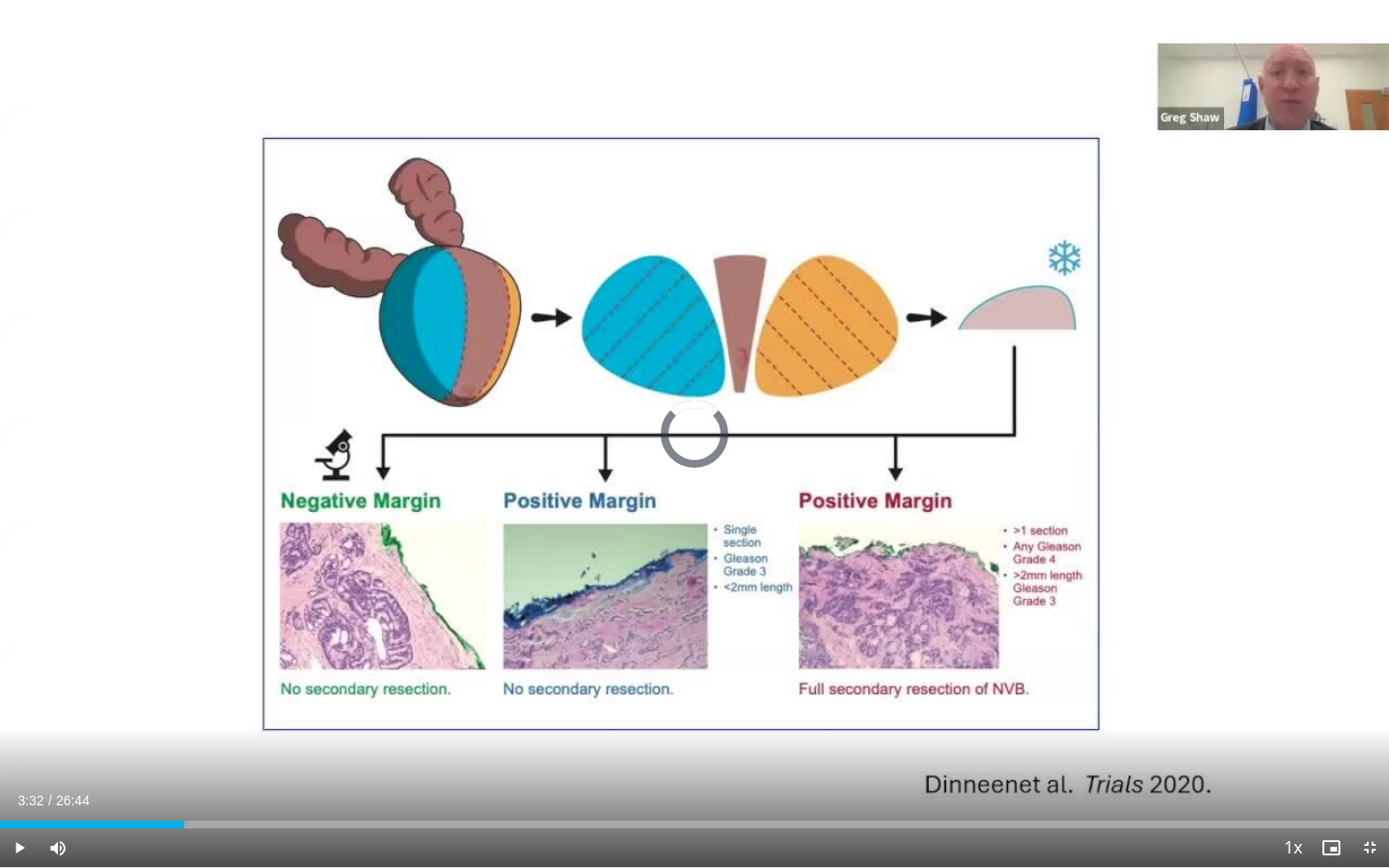 click at bounding box center (156, 825) 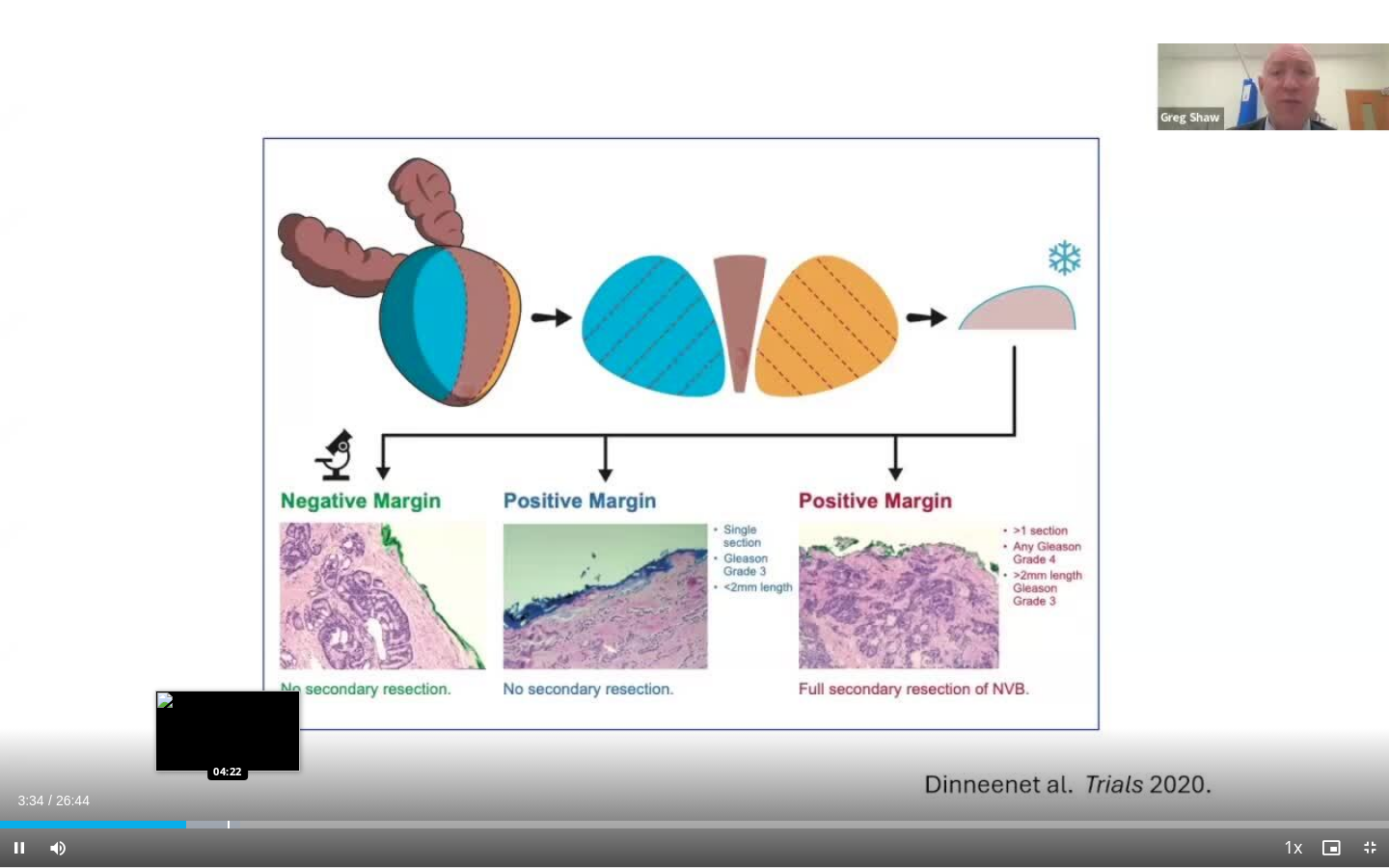 click at bounding box center (229, 825) 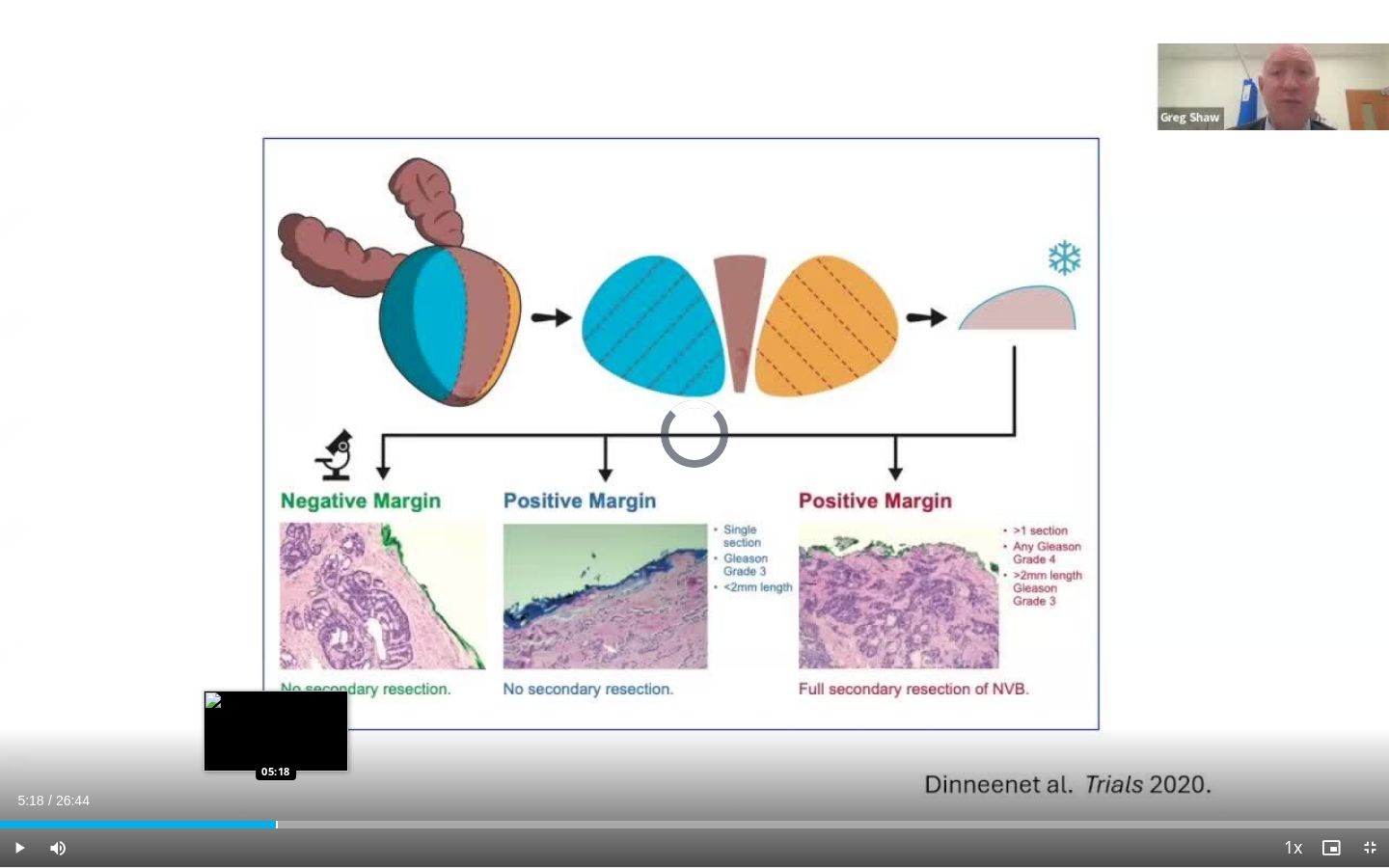 click at bounding box center (277, 825) 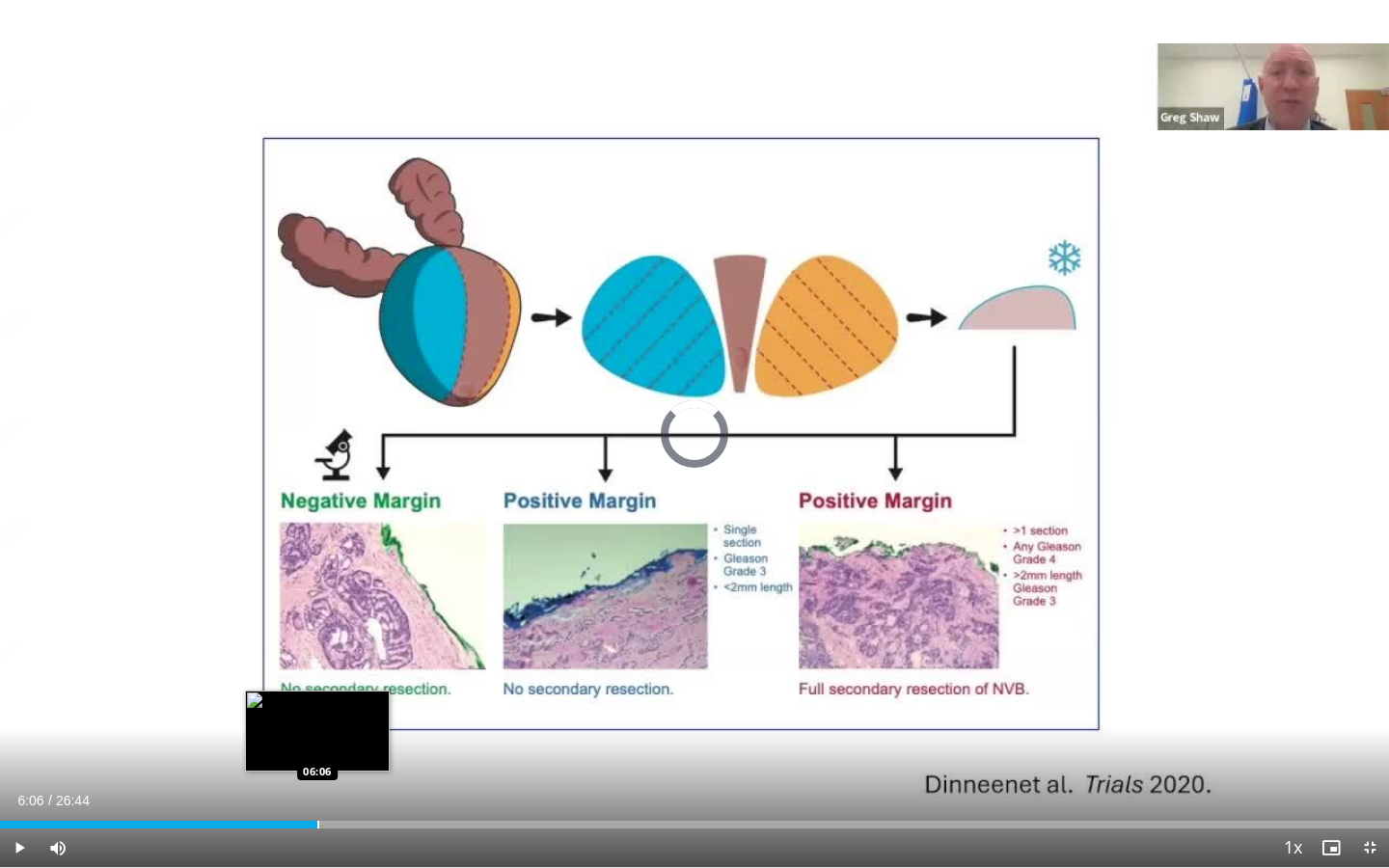click at bounding box center [318, 825] 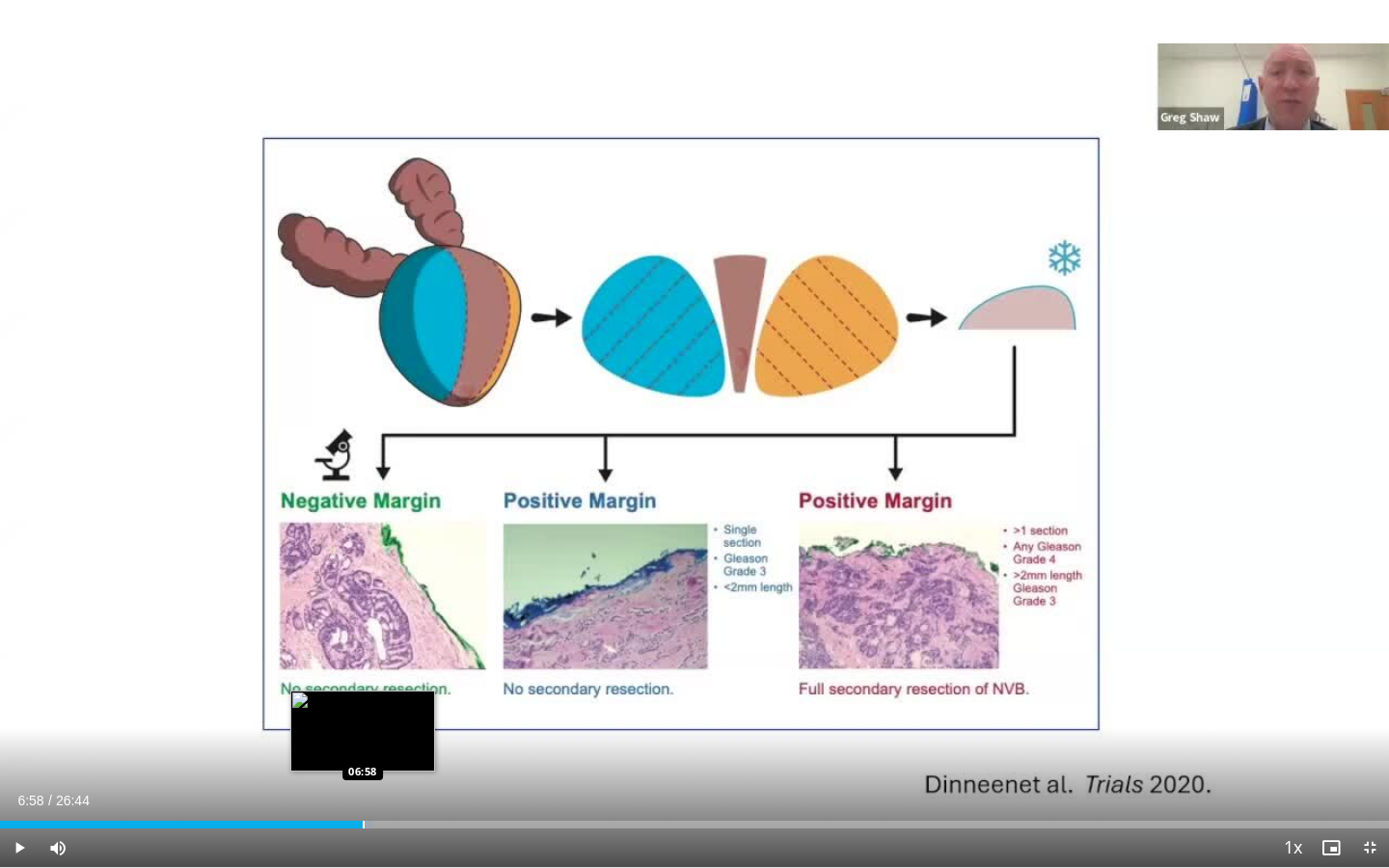 click at bounding box center (364, 825) 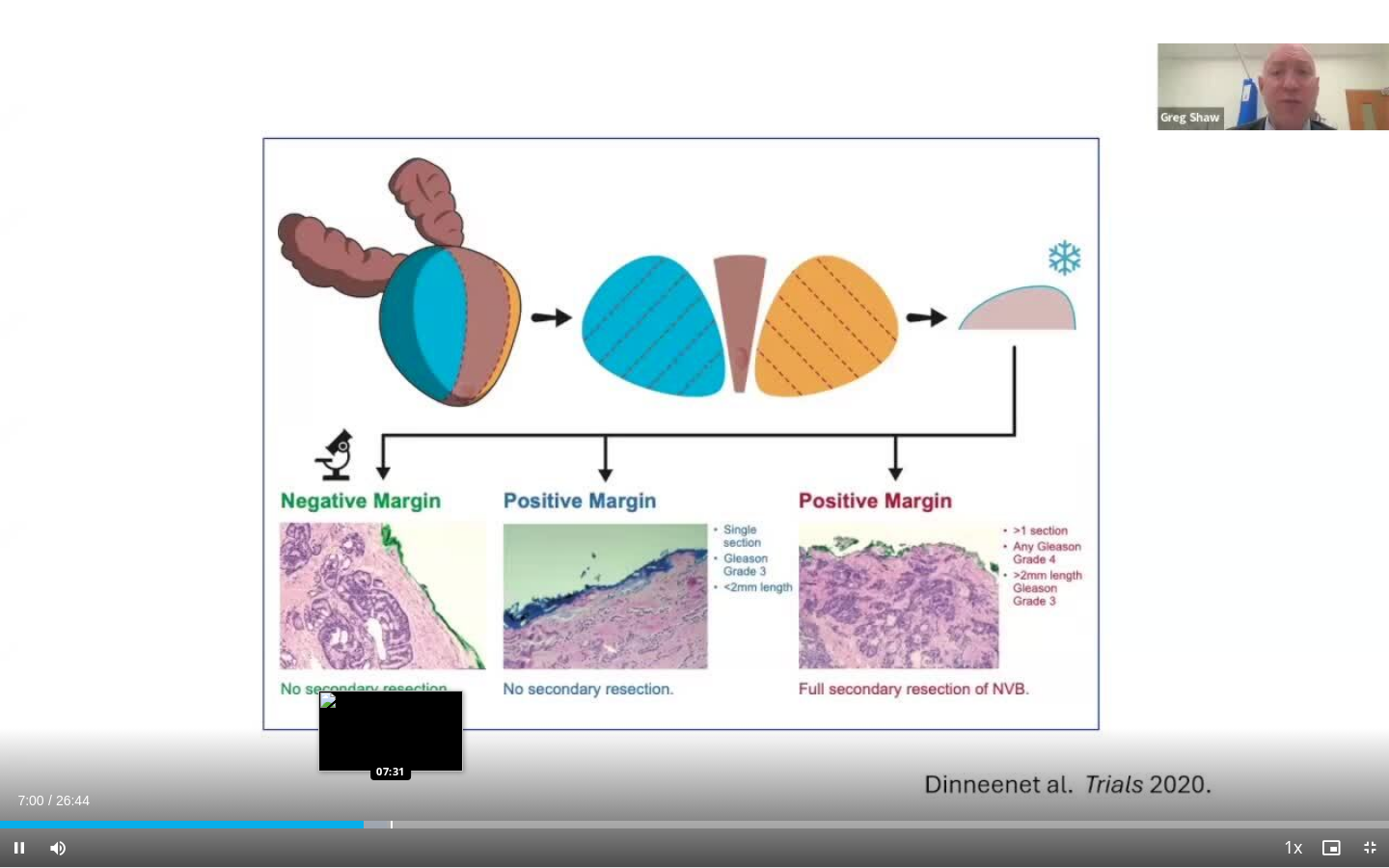 click at bounding box center [392, 825] 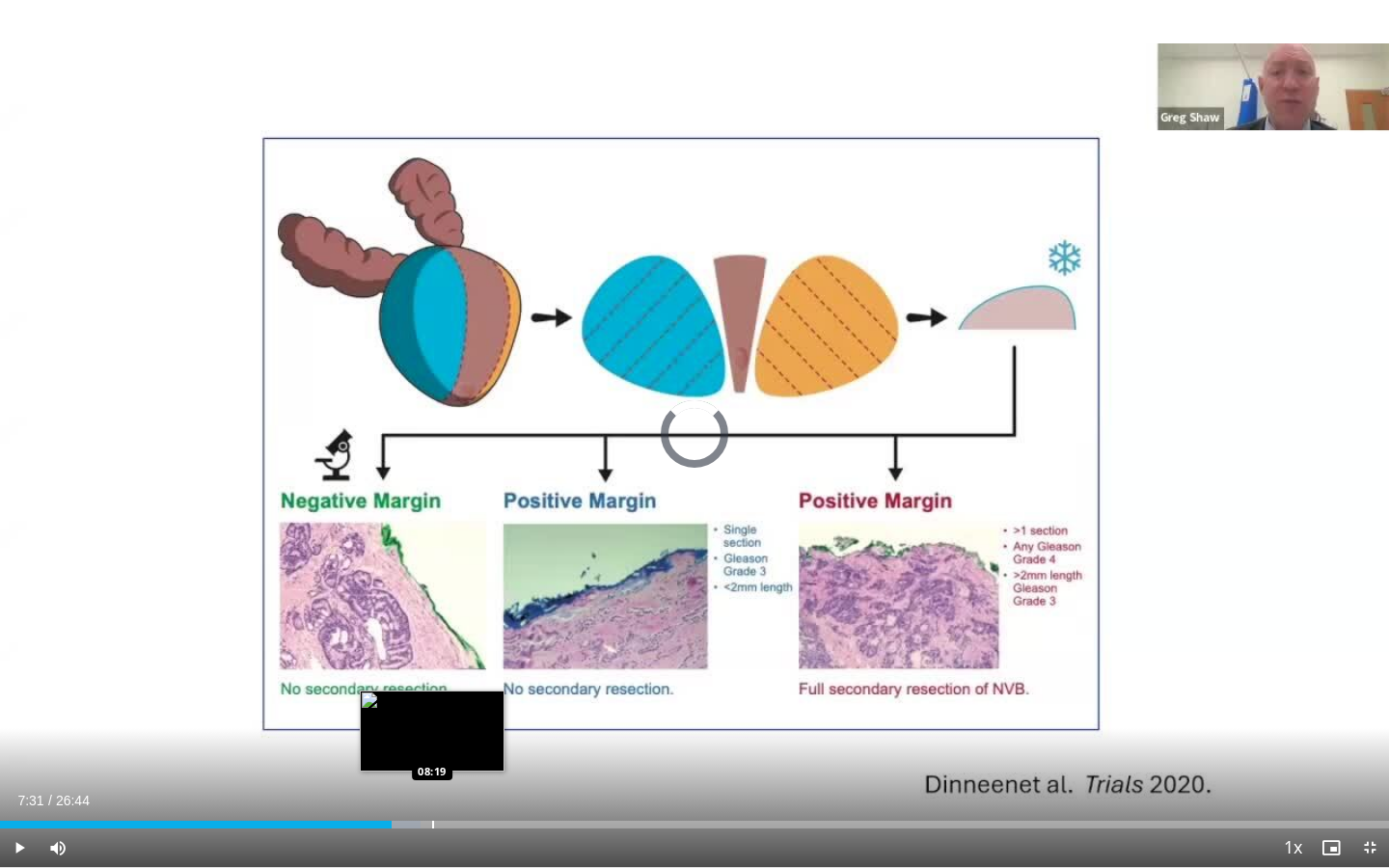 click at bounding box center [433, 825] 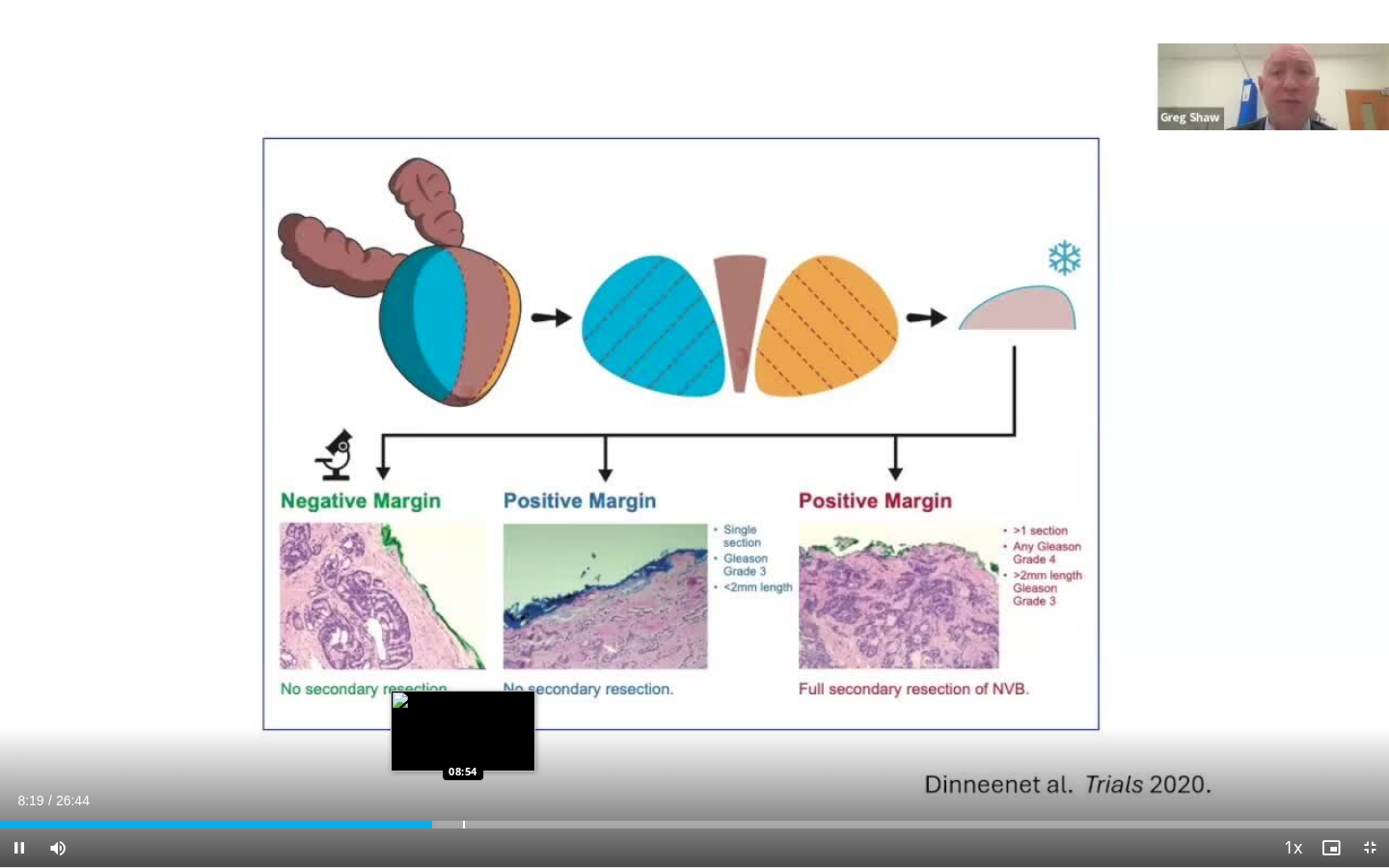 click at bounding box center (464, 825) 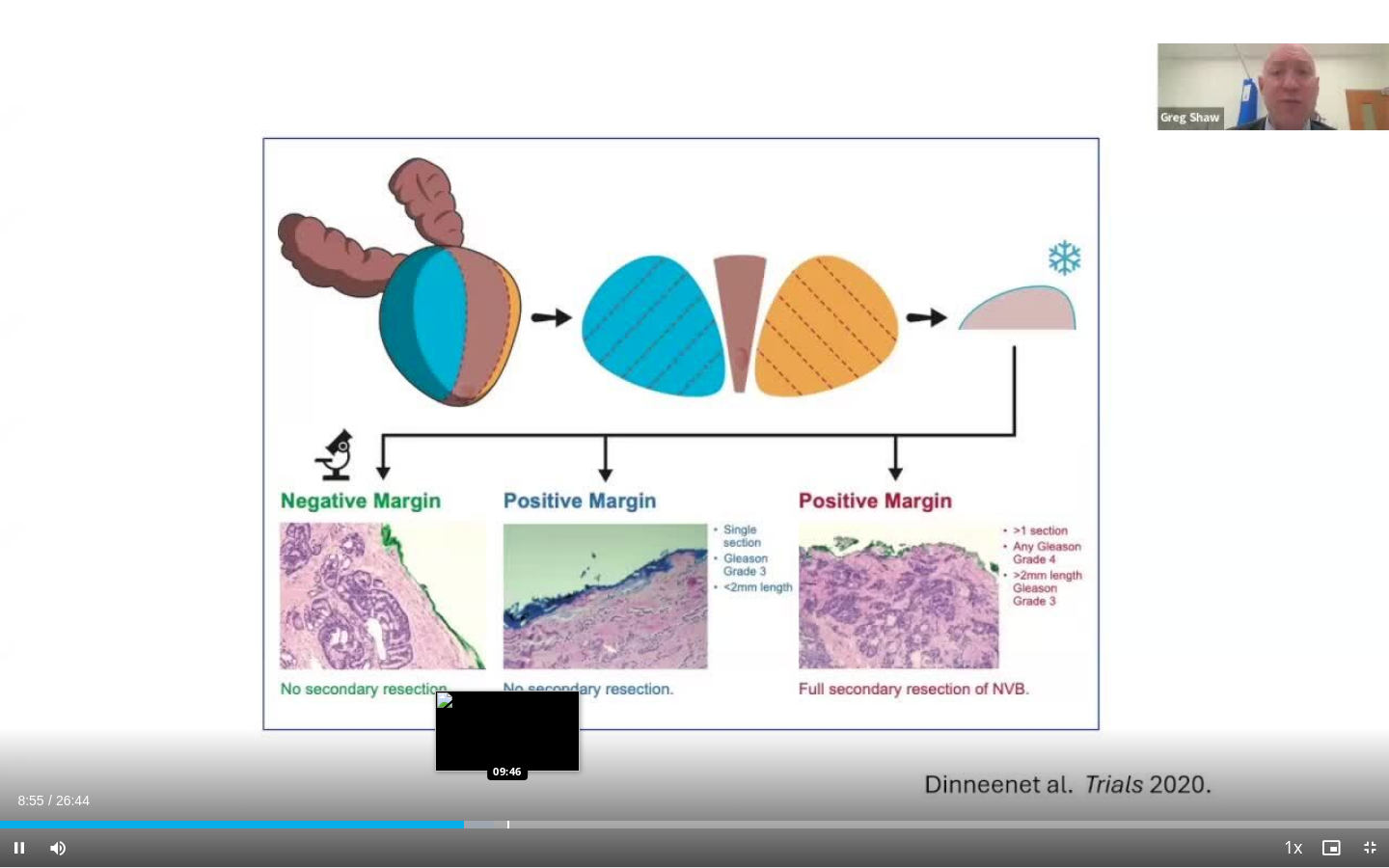 click on "Loaded :  35.53% 08:55 09:46" at bounding box center [694, 819] 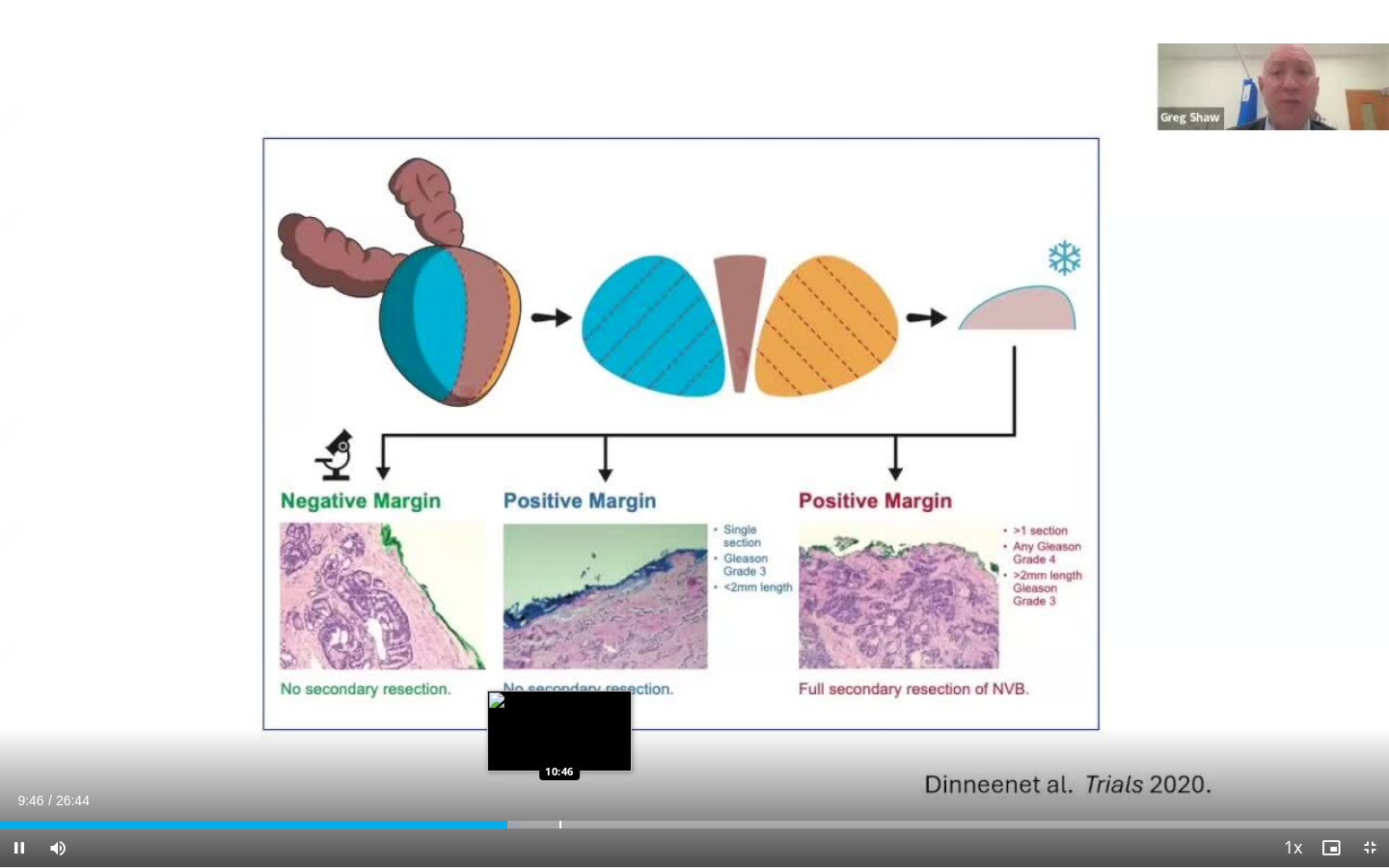 click at bounding box center [560, 825] 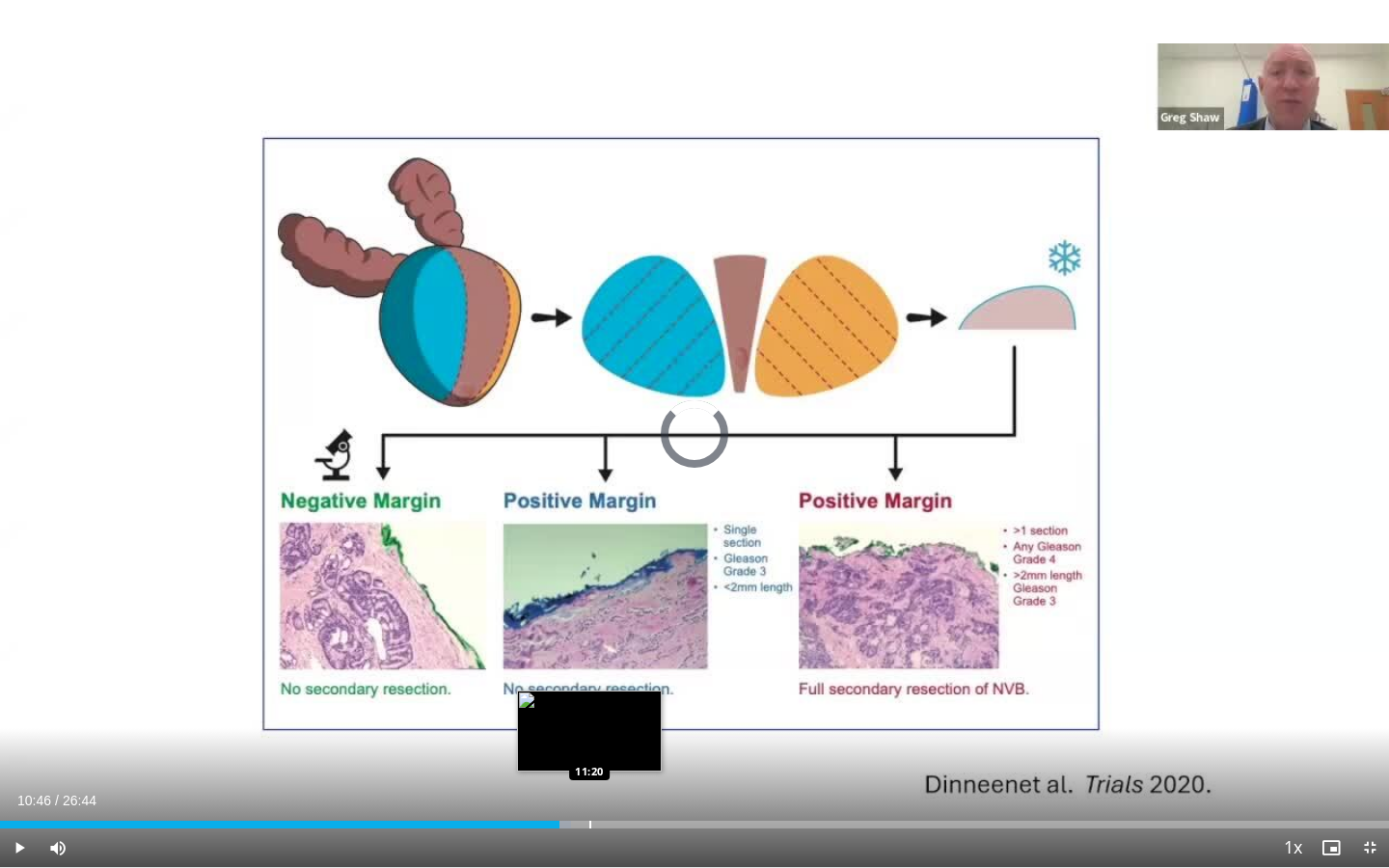 click at bounding box center [590, 825] 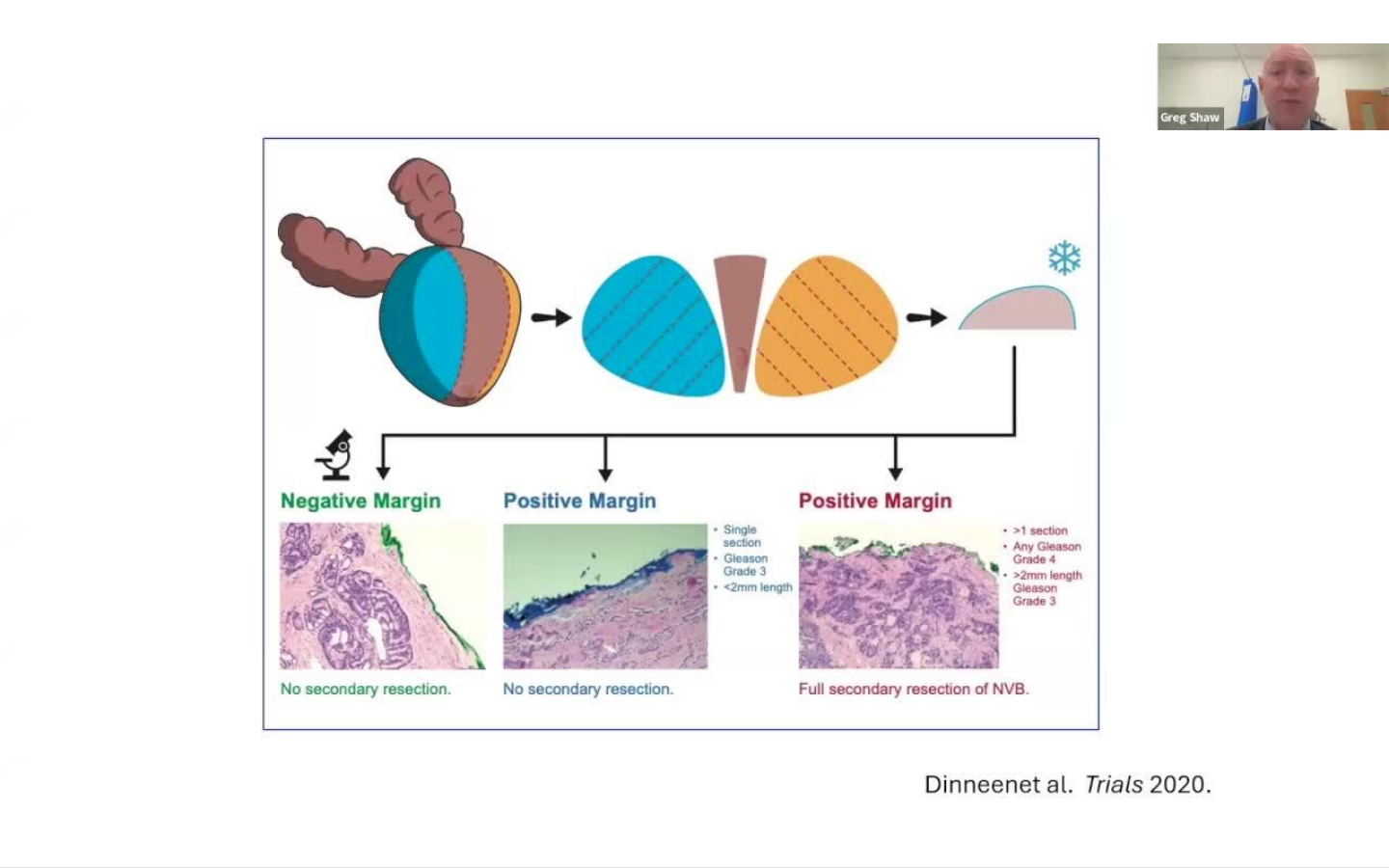 click on "10 seconds
Tap to unmute" at bounding box center [694, 433] 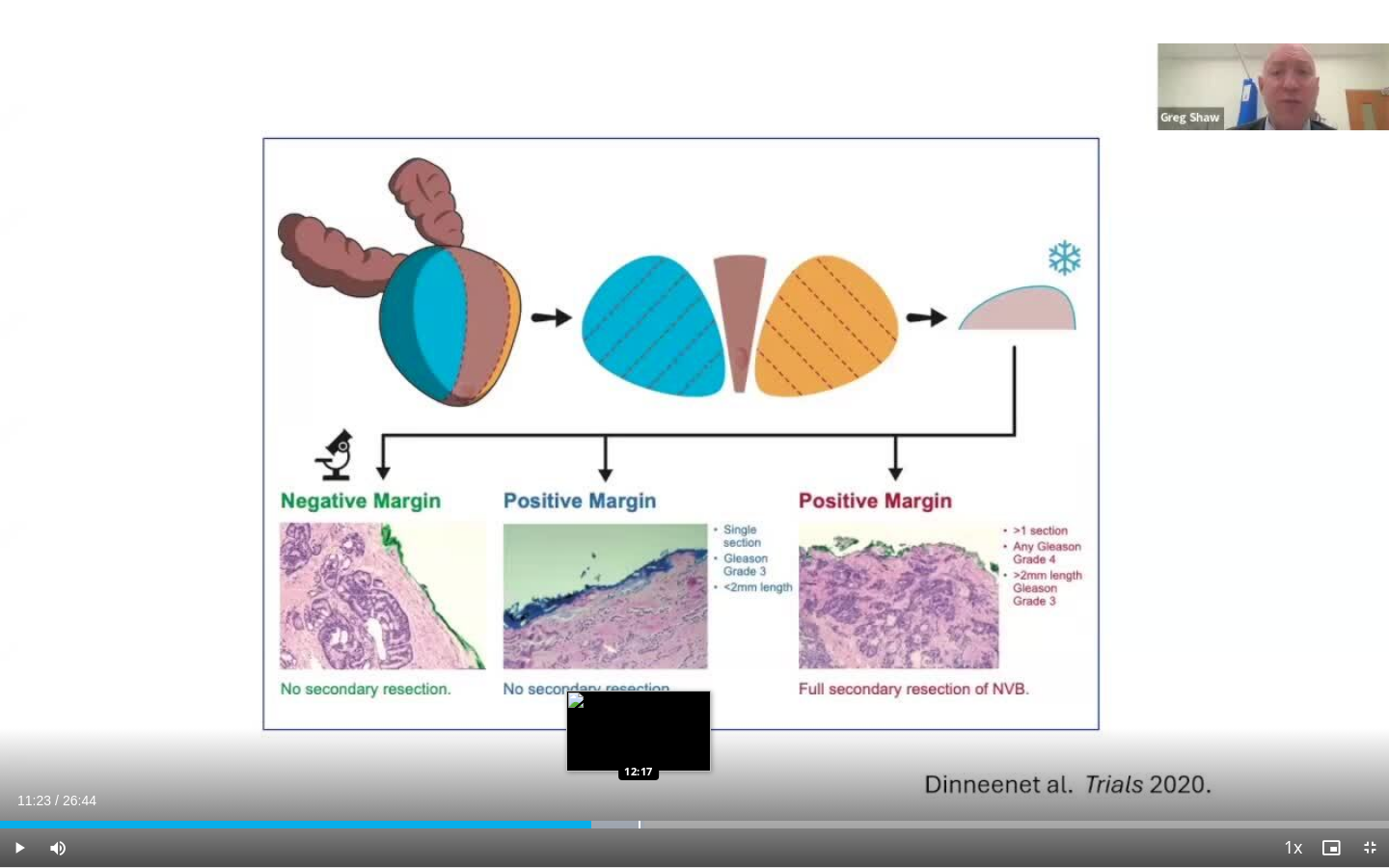 click at bounding box center [615, 825] 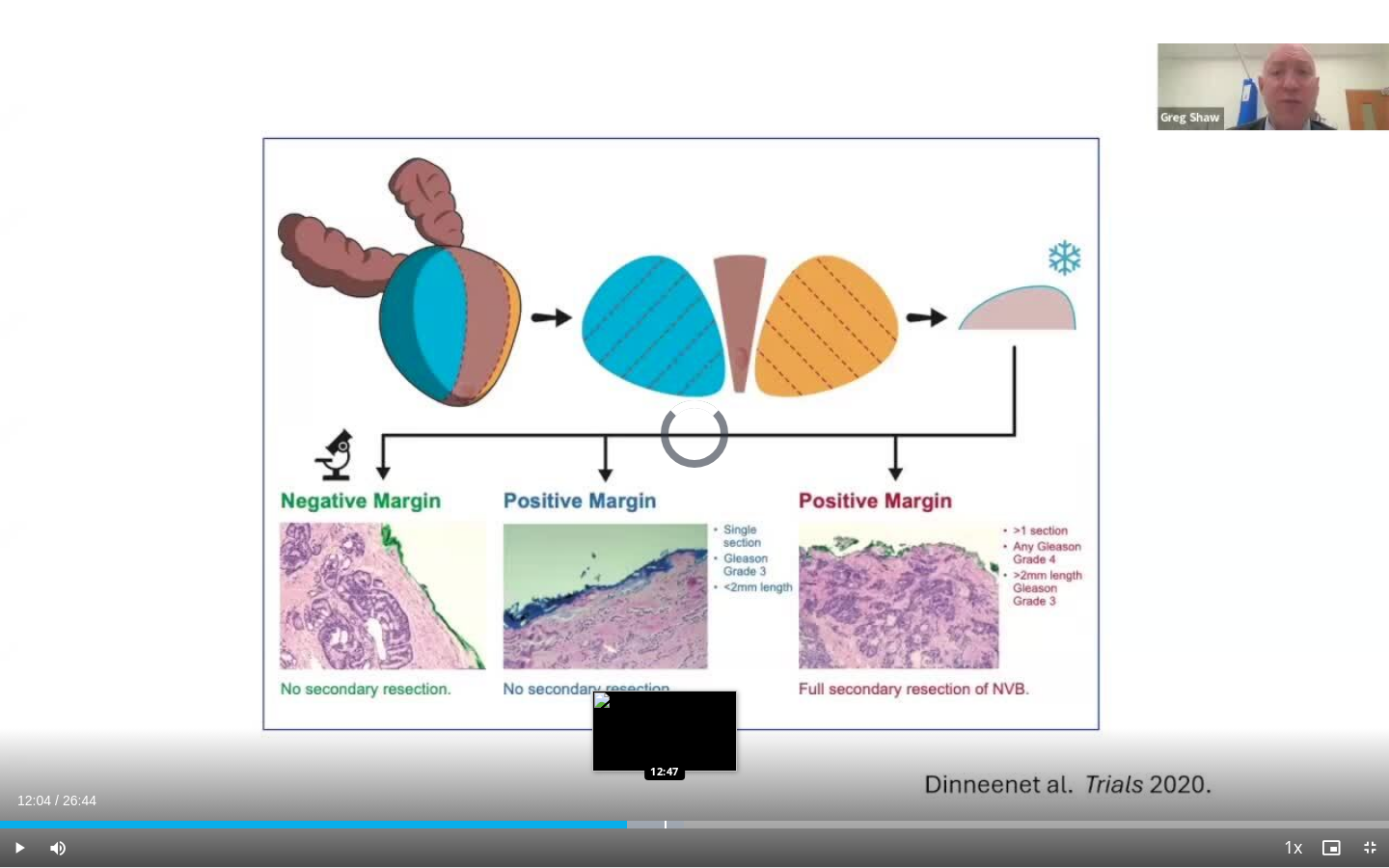 click on "Loaded :  49.24% 12:04 12:47" at bounding box center [694, 825] 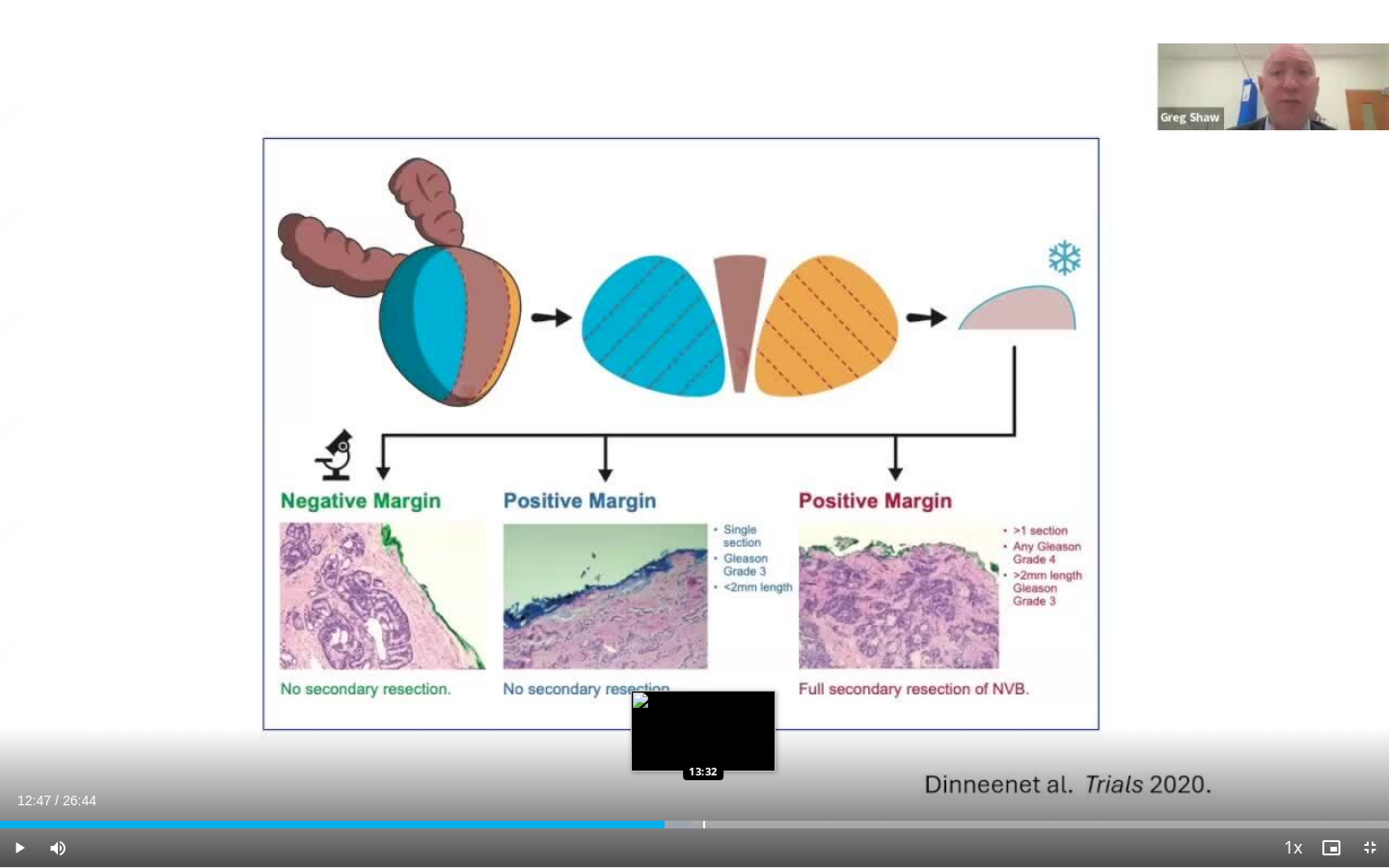 click at bounding box center [704, 825] 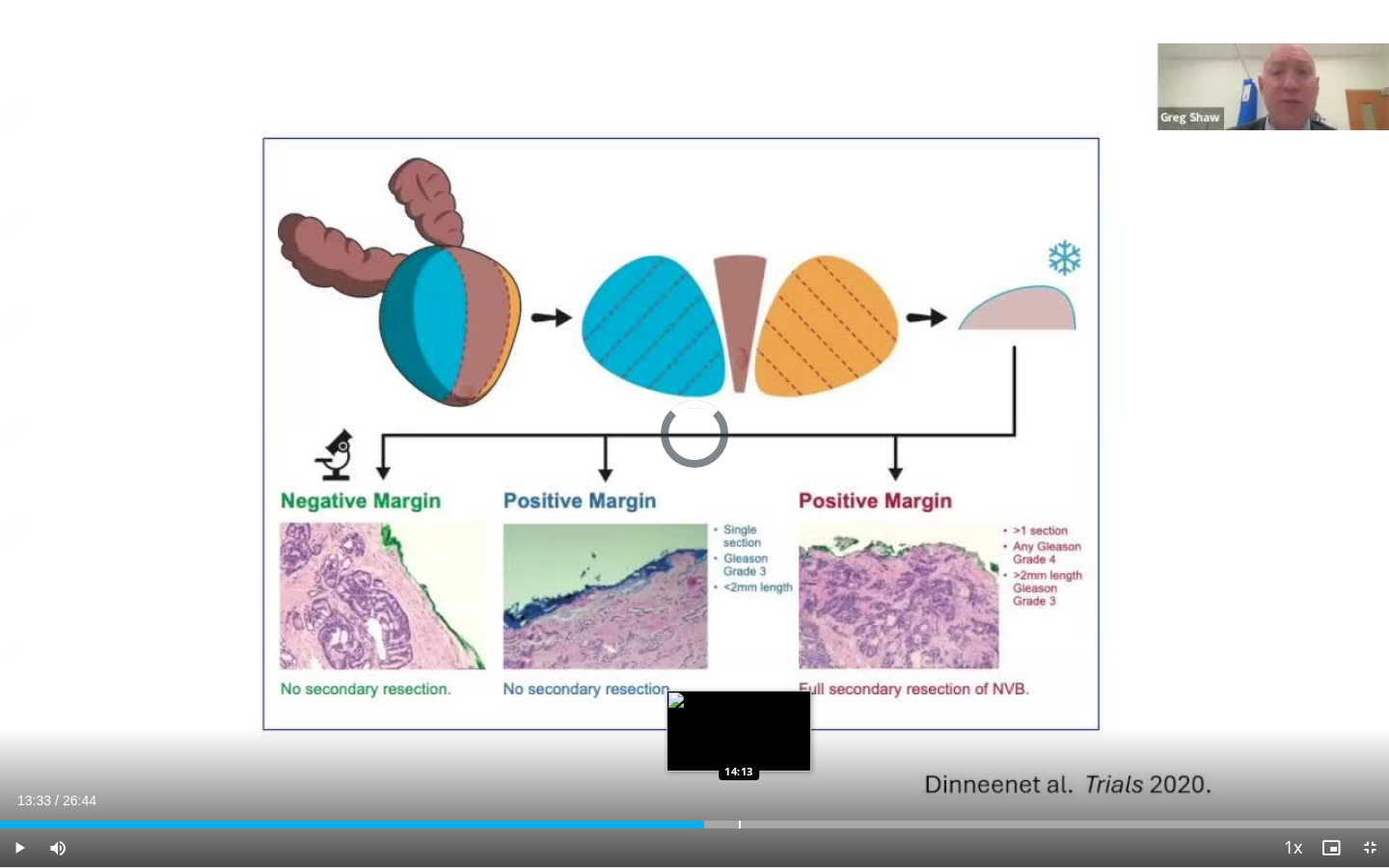 click at bounding box center [740, 825] 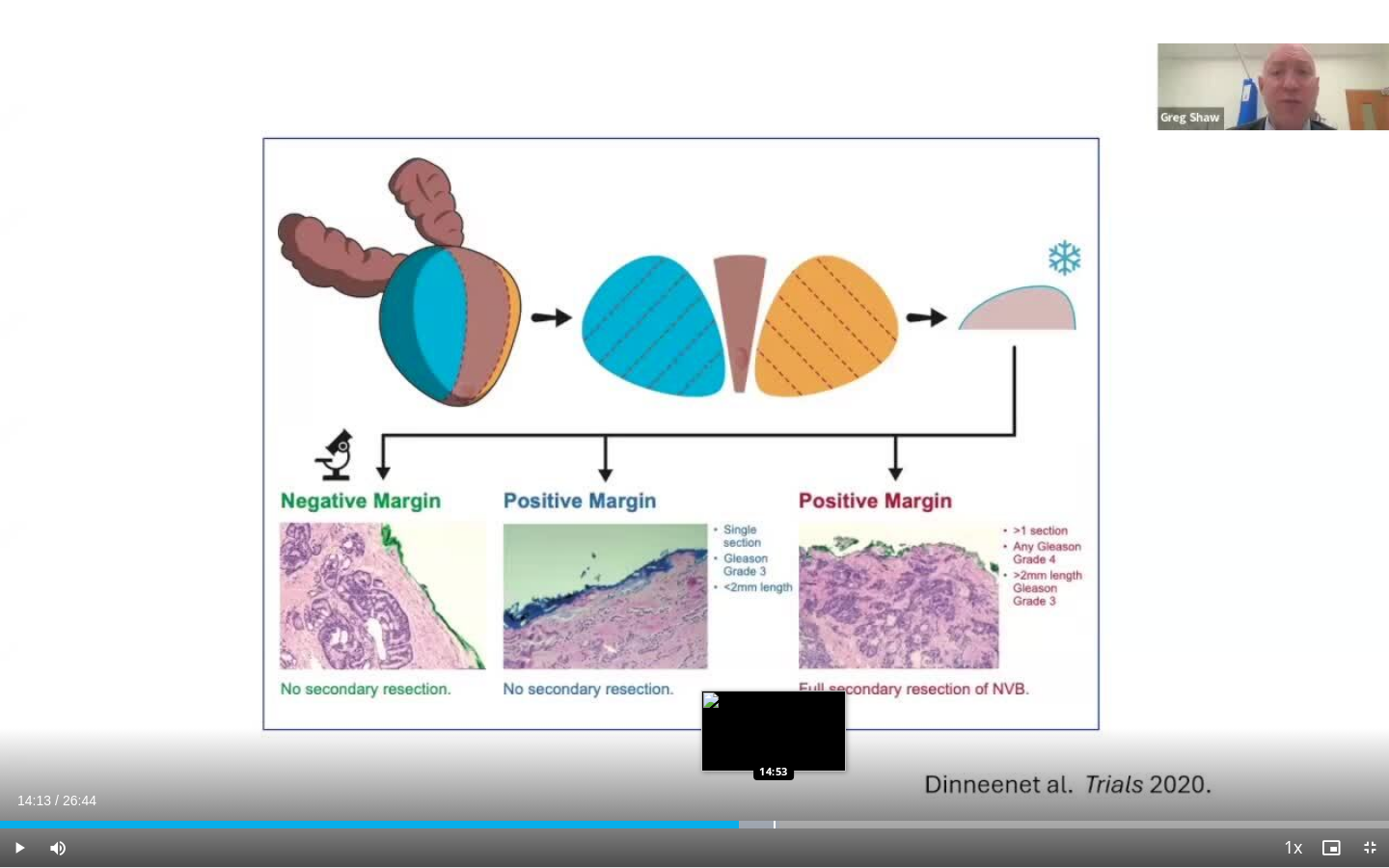 click at bounding box center (775, 825) 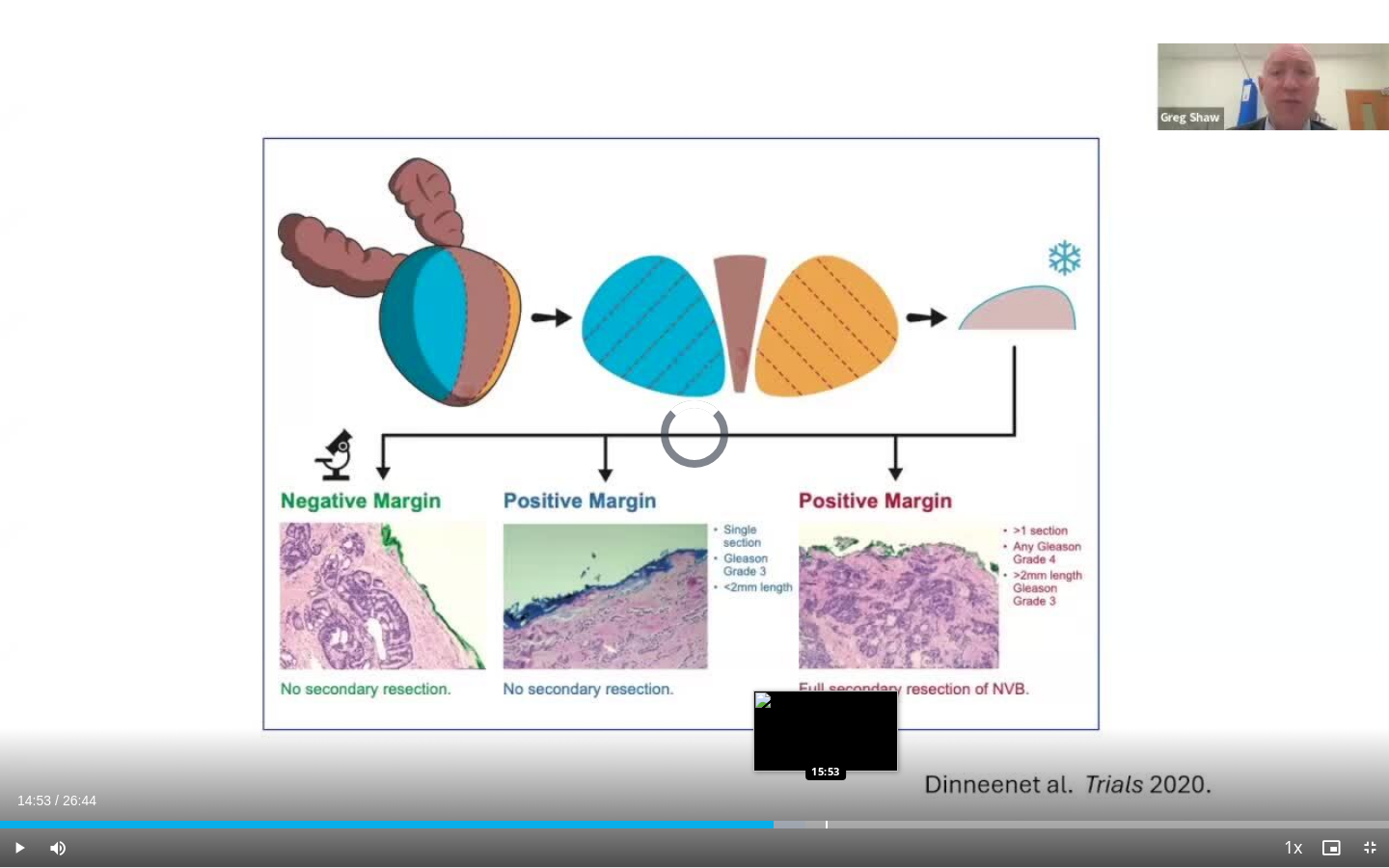 click at bounding box center [827, 825] 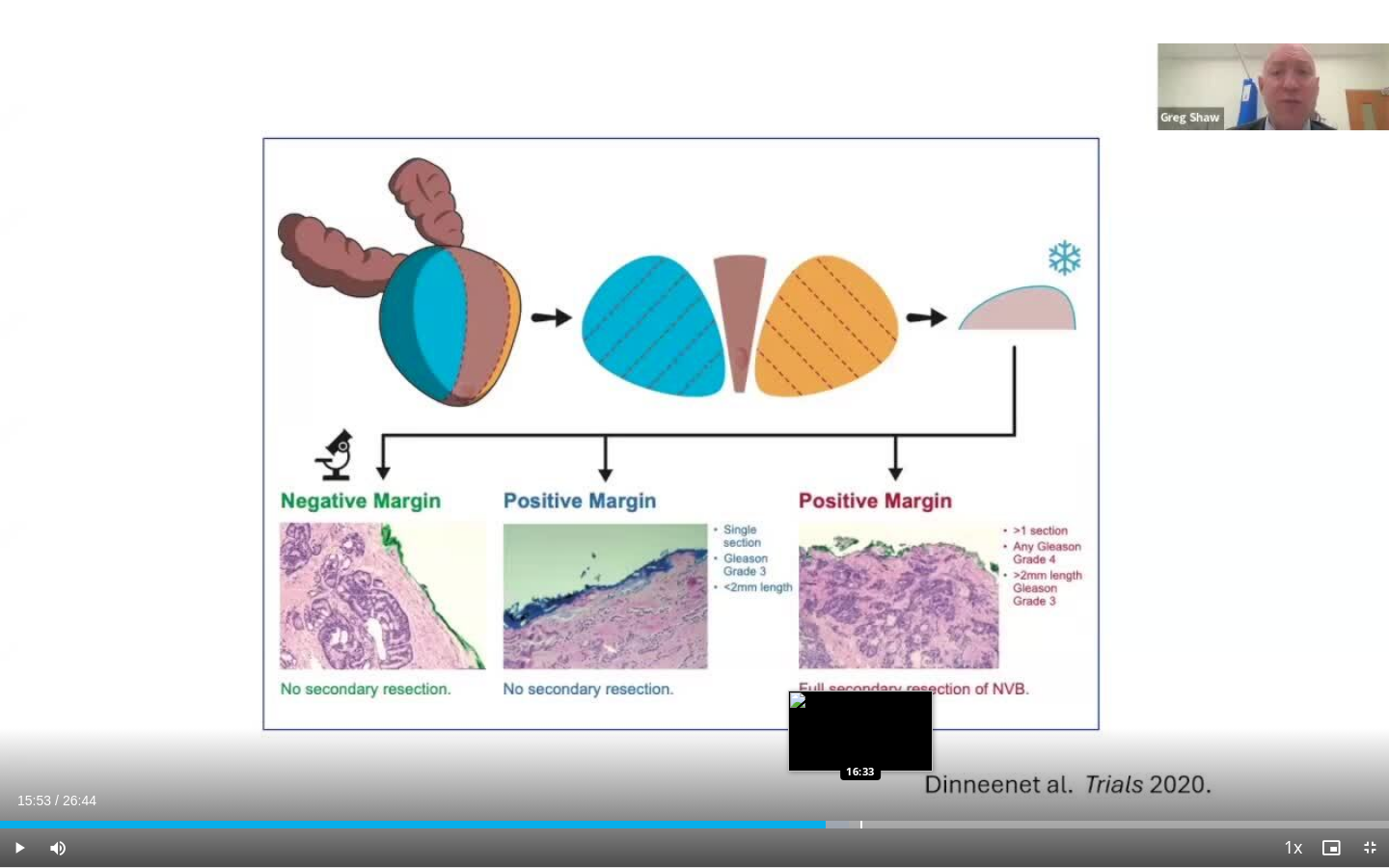click at bounding box center (861, 825) 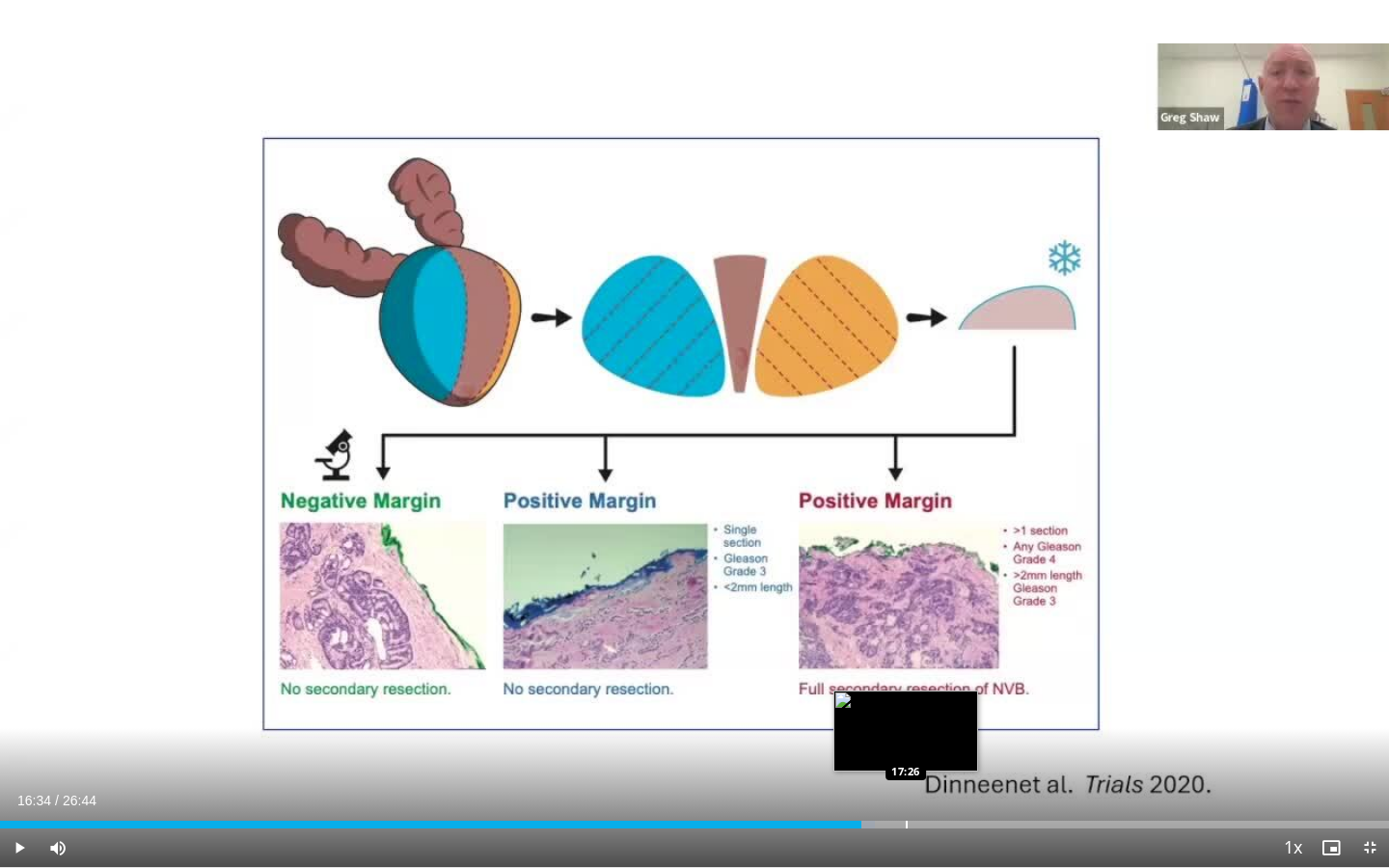 click at bounding box center [907, 825] 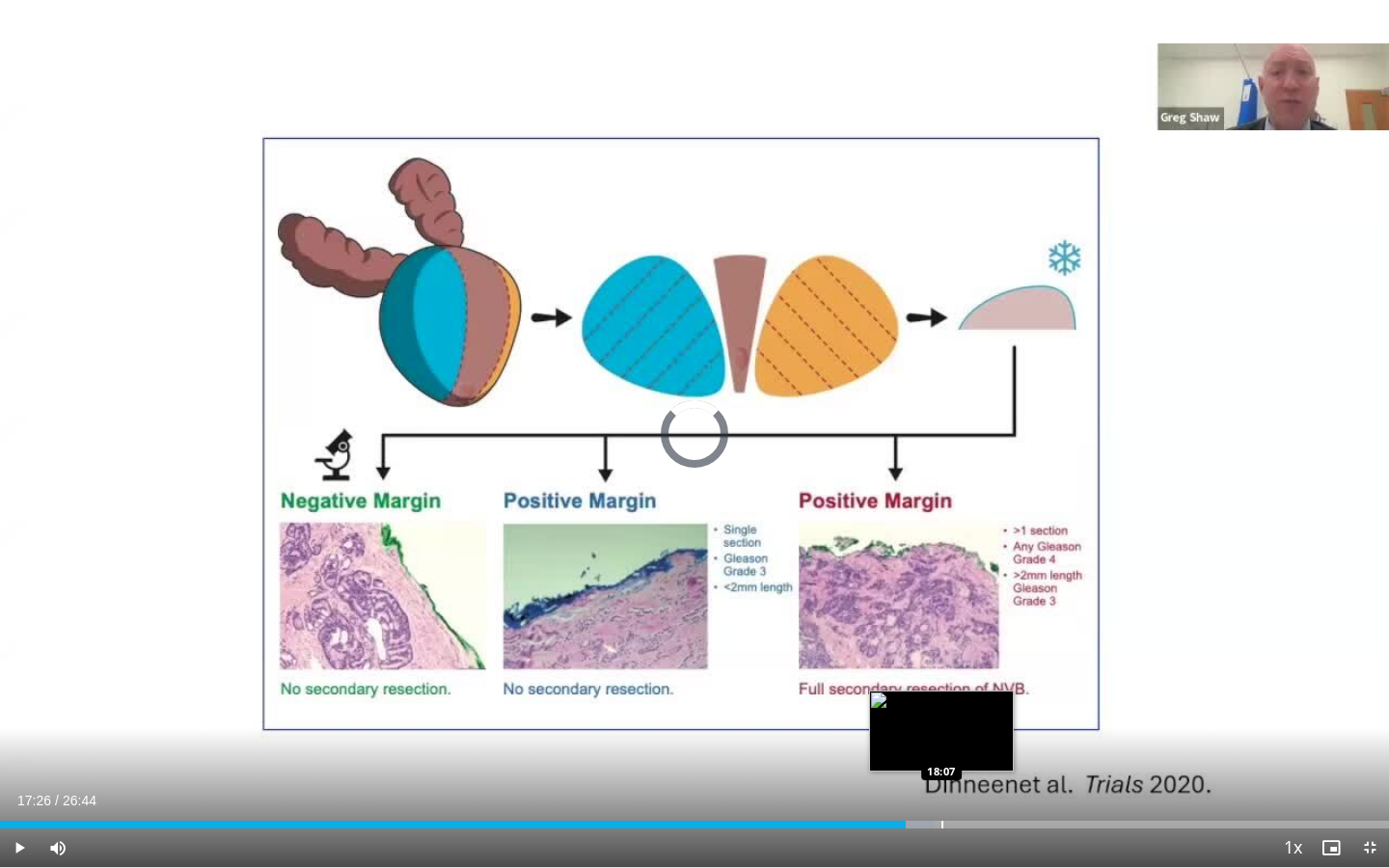 click at bounding box center [942, 825] 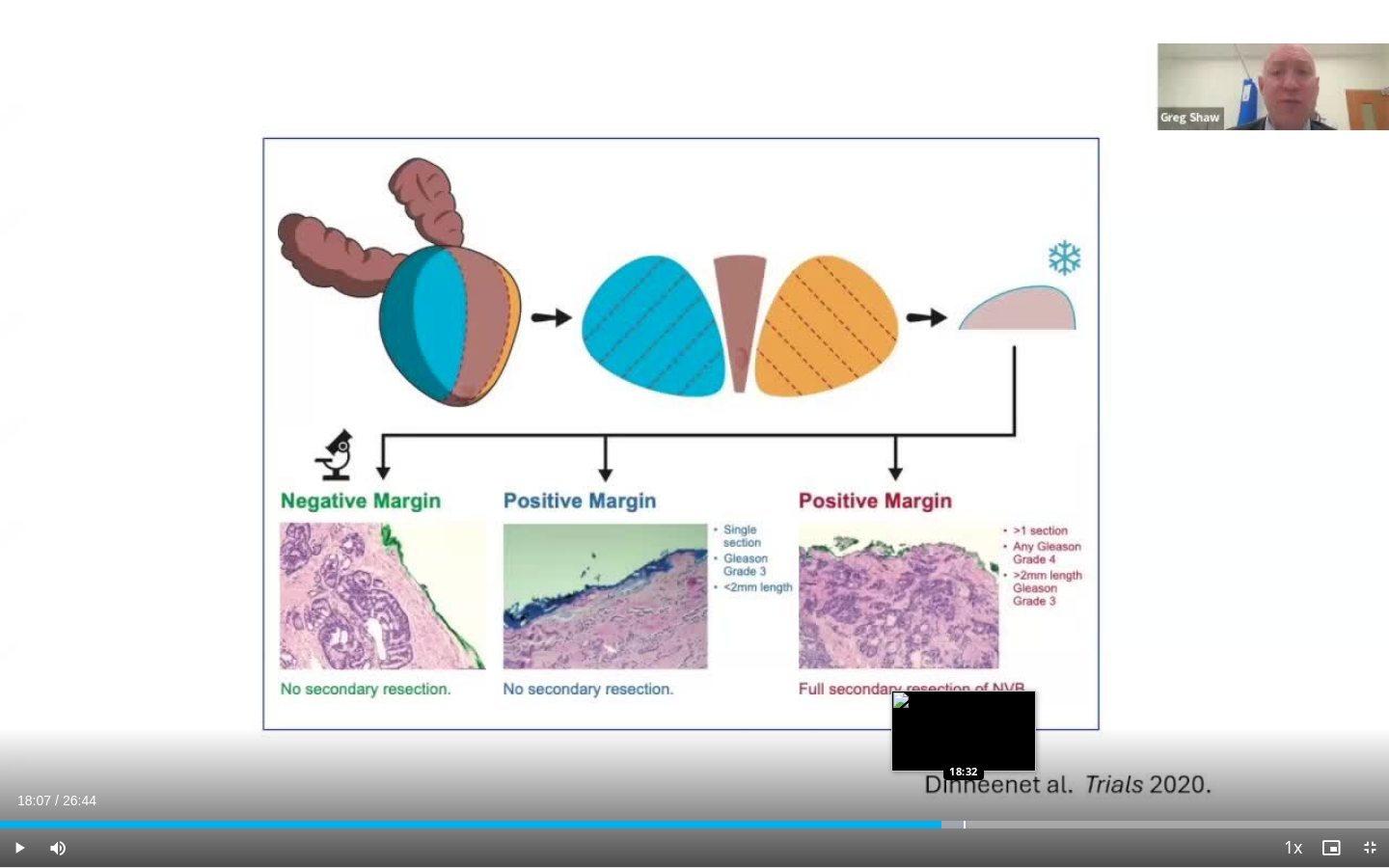 click at bounding box center (965, 825) 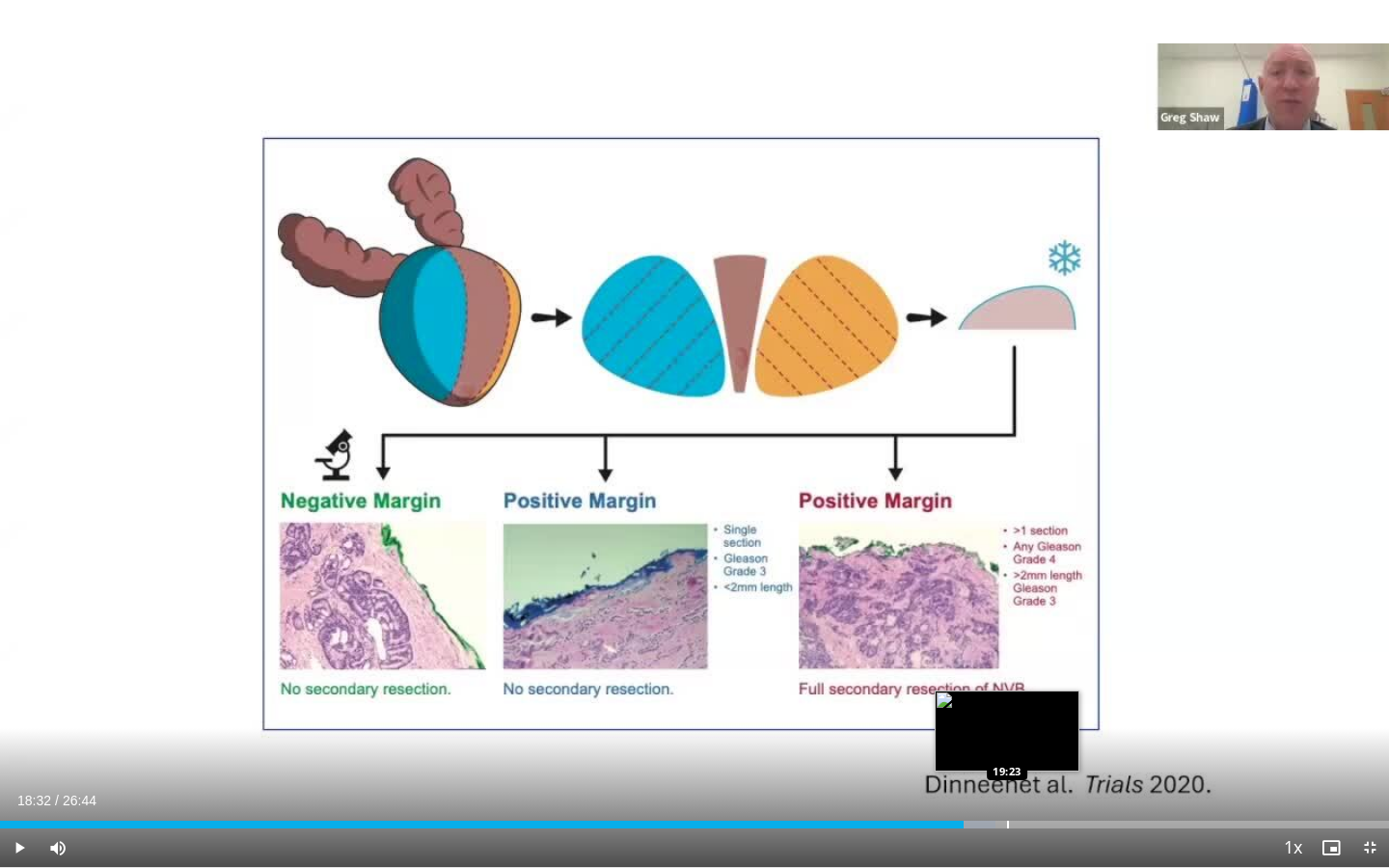click at bounding box center [1008, 825] 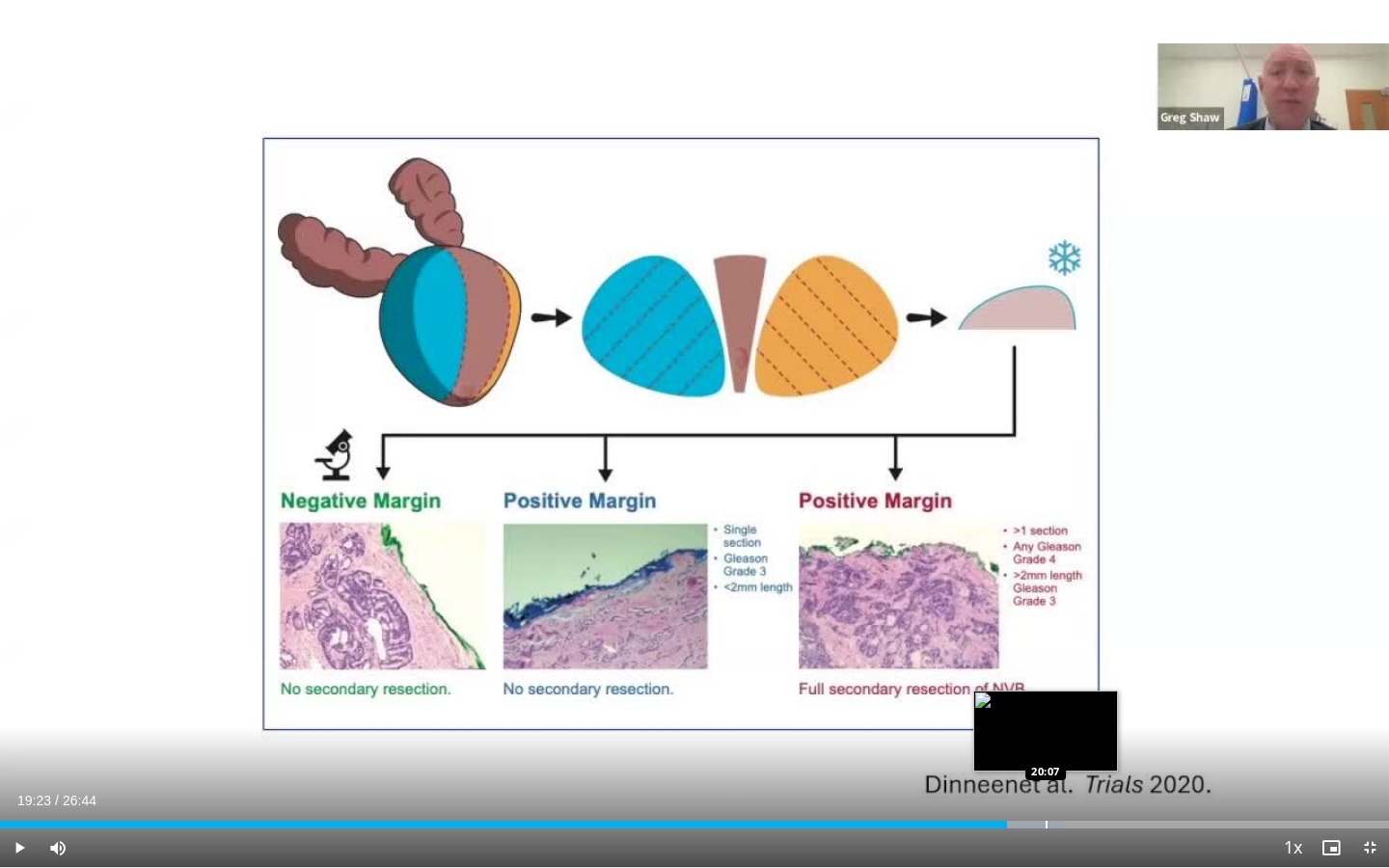 click at bounding box center [1047, 825] 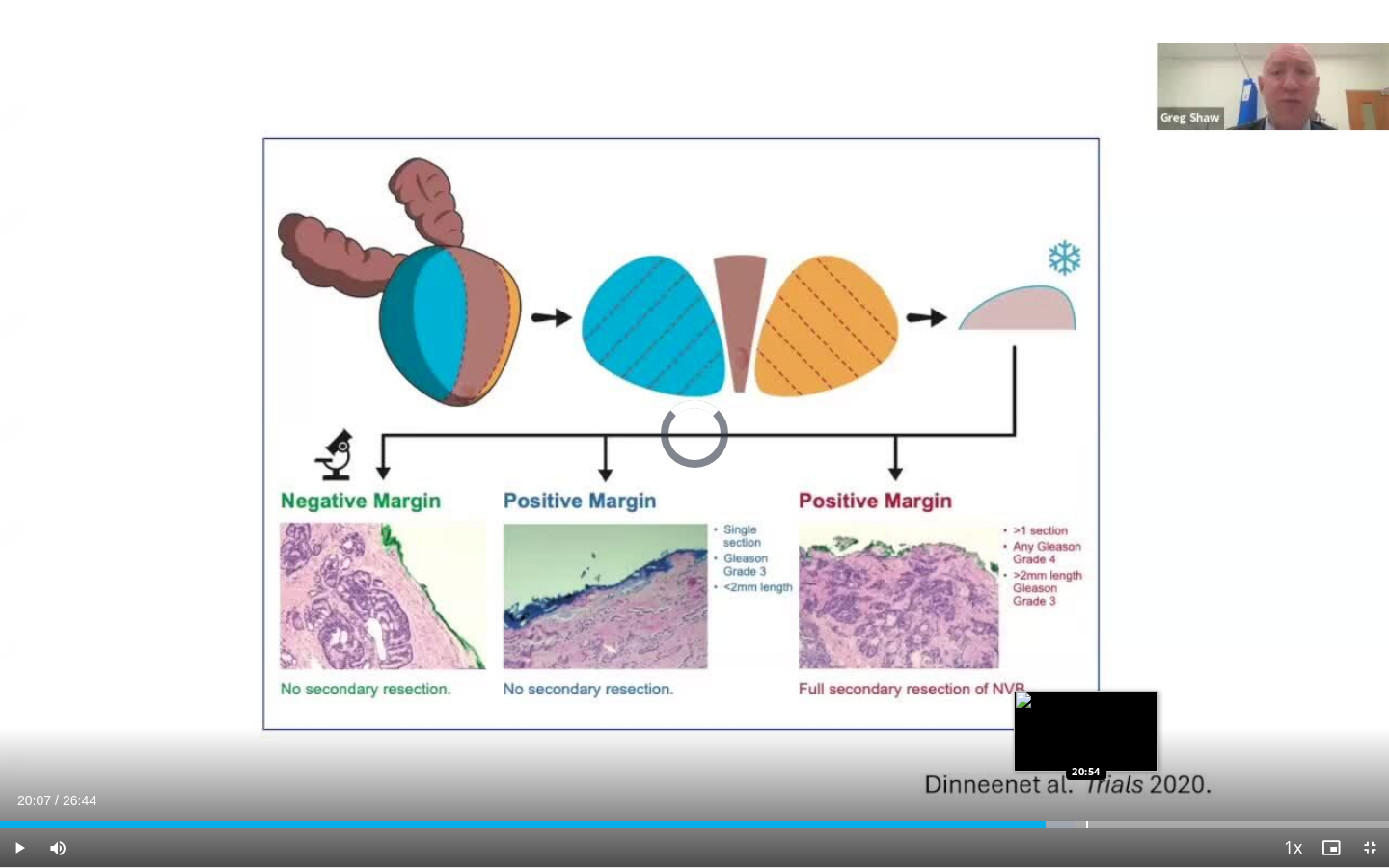 click at bounding box center (1087, 825) 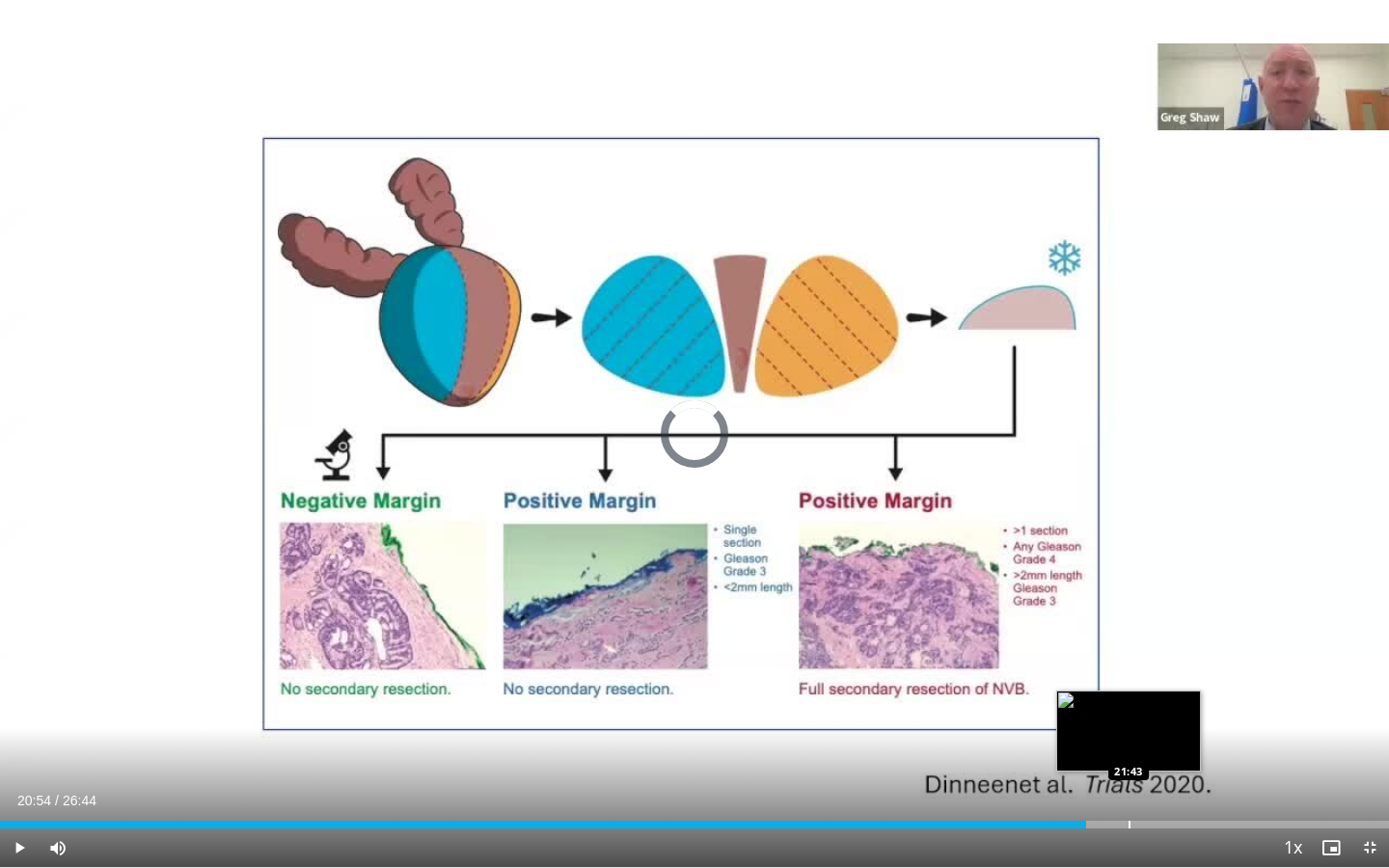 click at bounding box center [1130, 825] 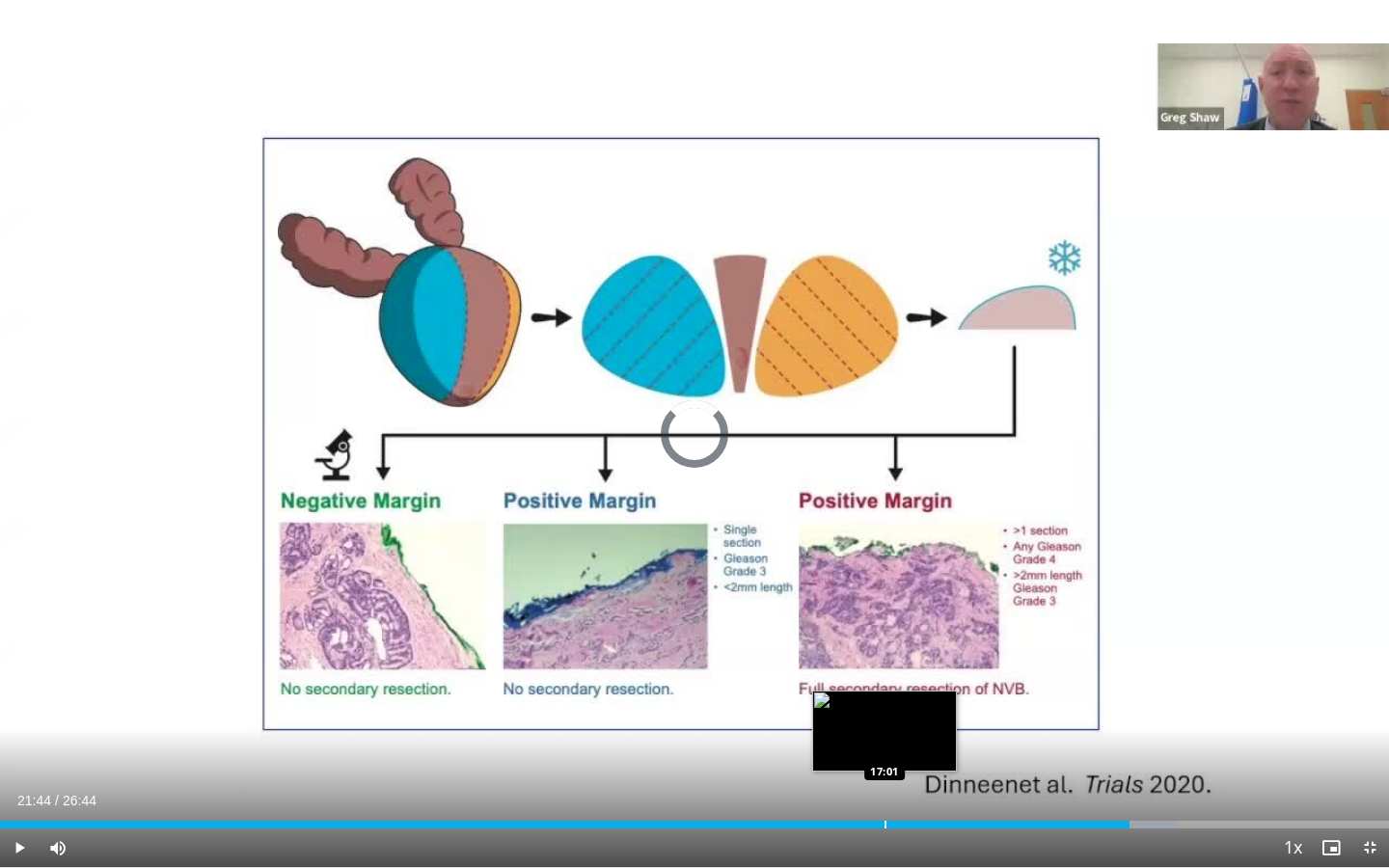 click at bounding box center [885, 825] 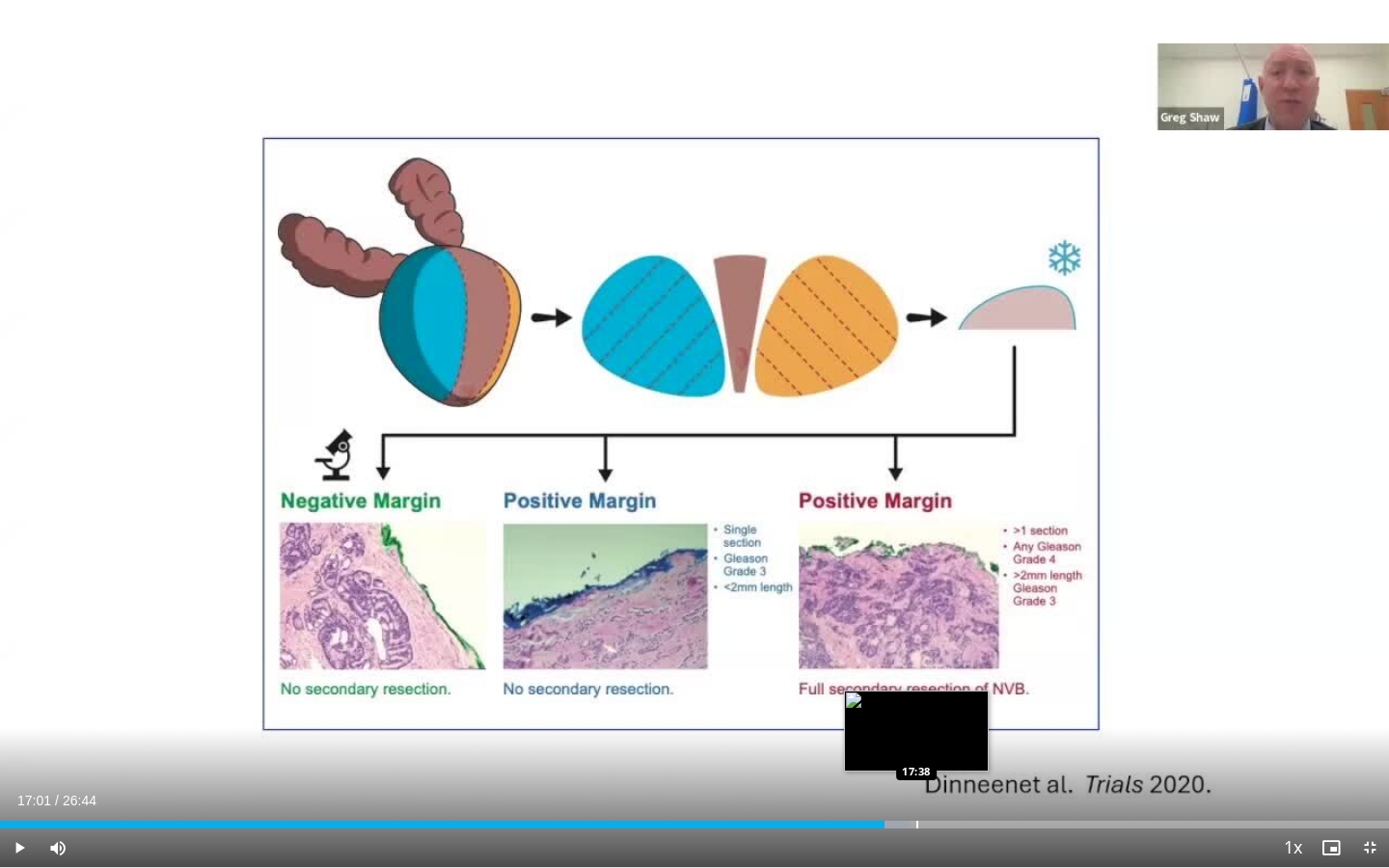 click at bounding box center [917, 825] 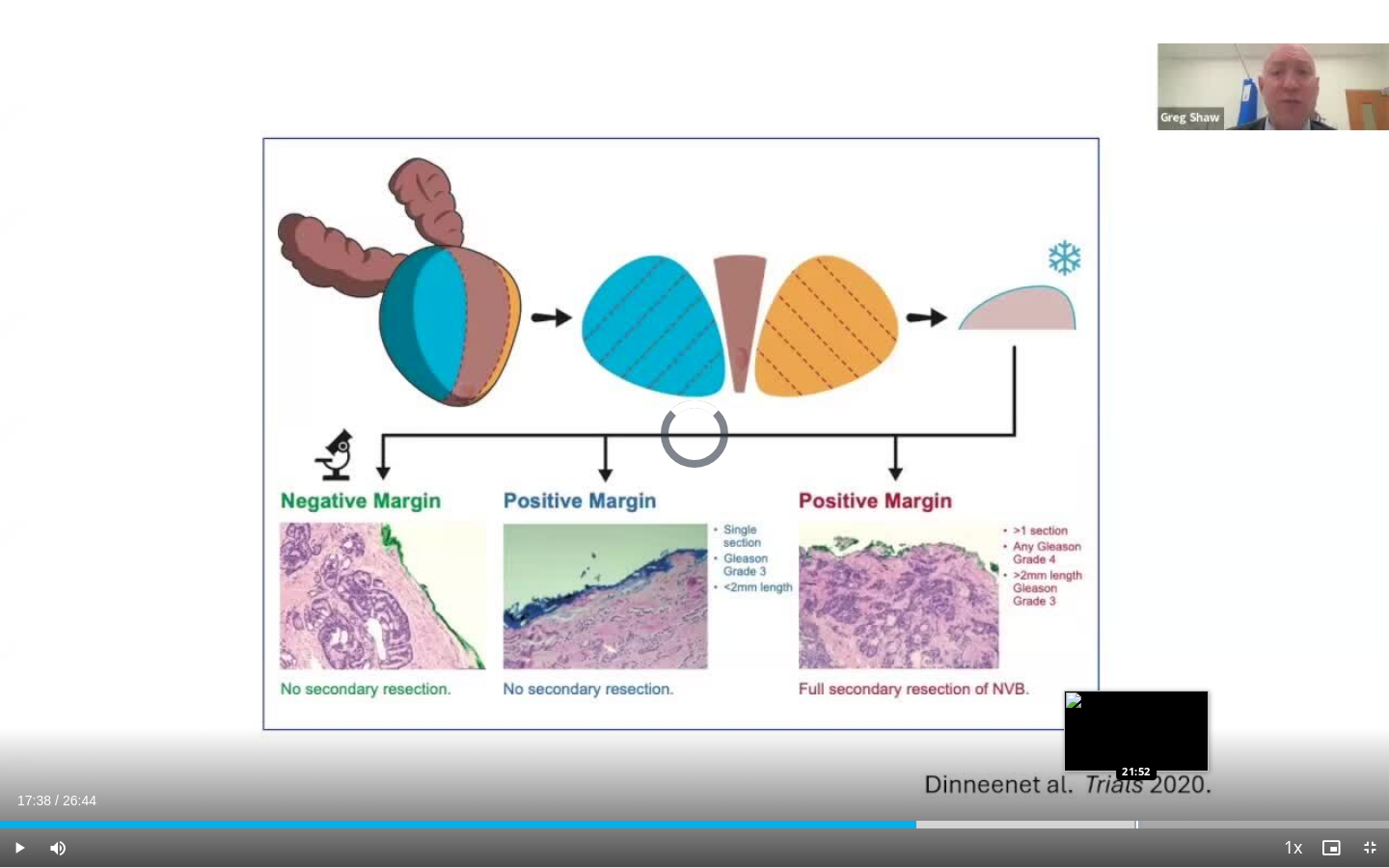 click at bounding box center [1137, 825] 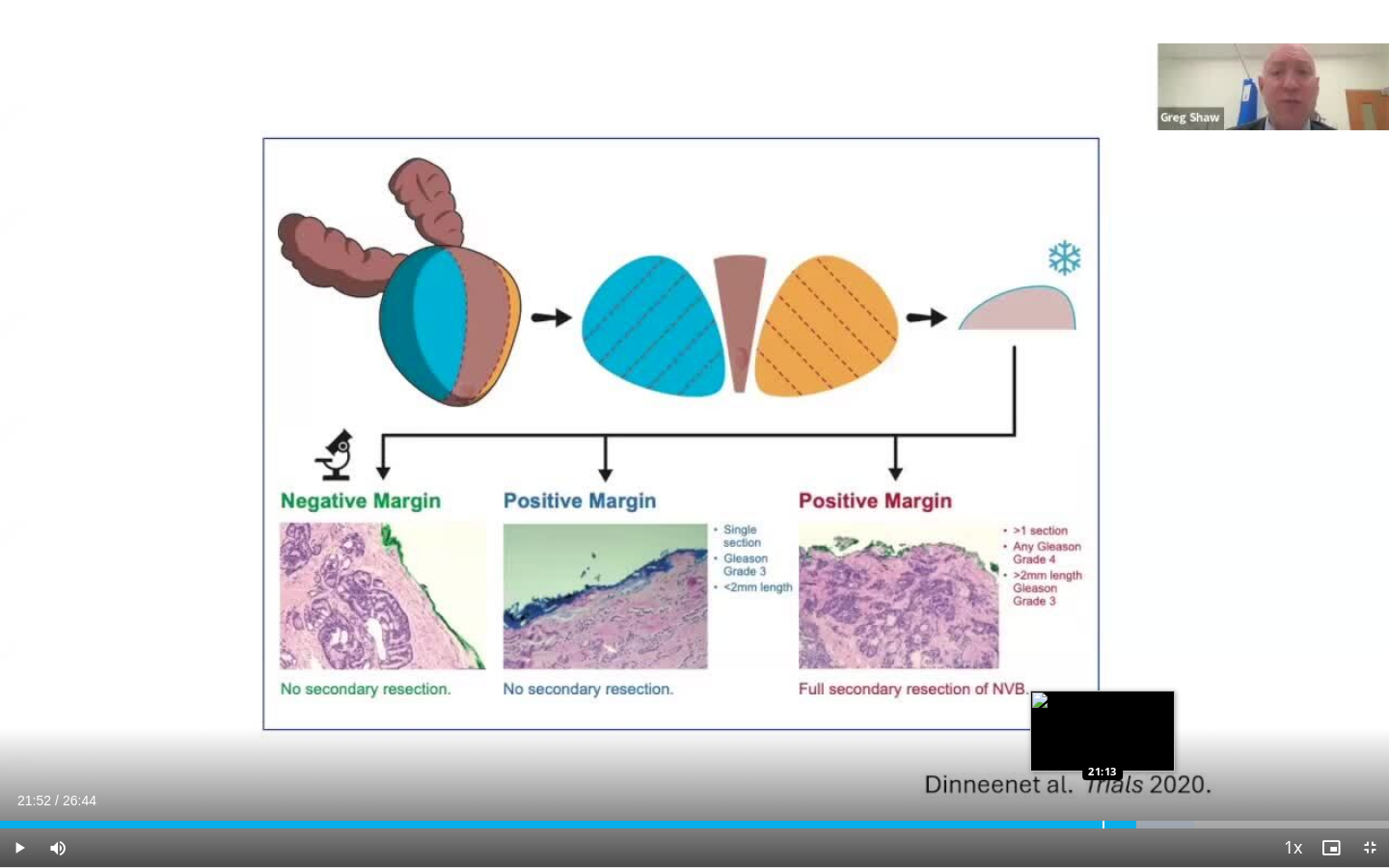 click at bounding box center [1103, 825] 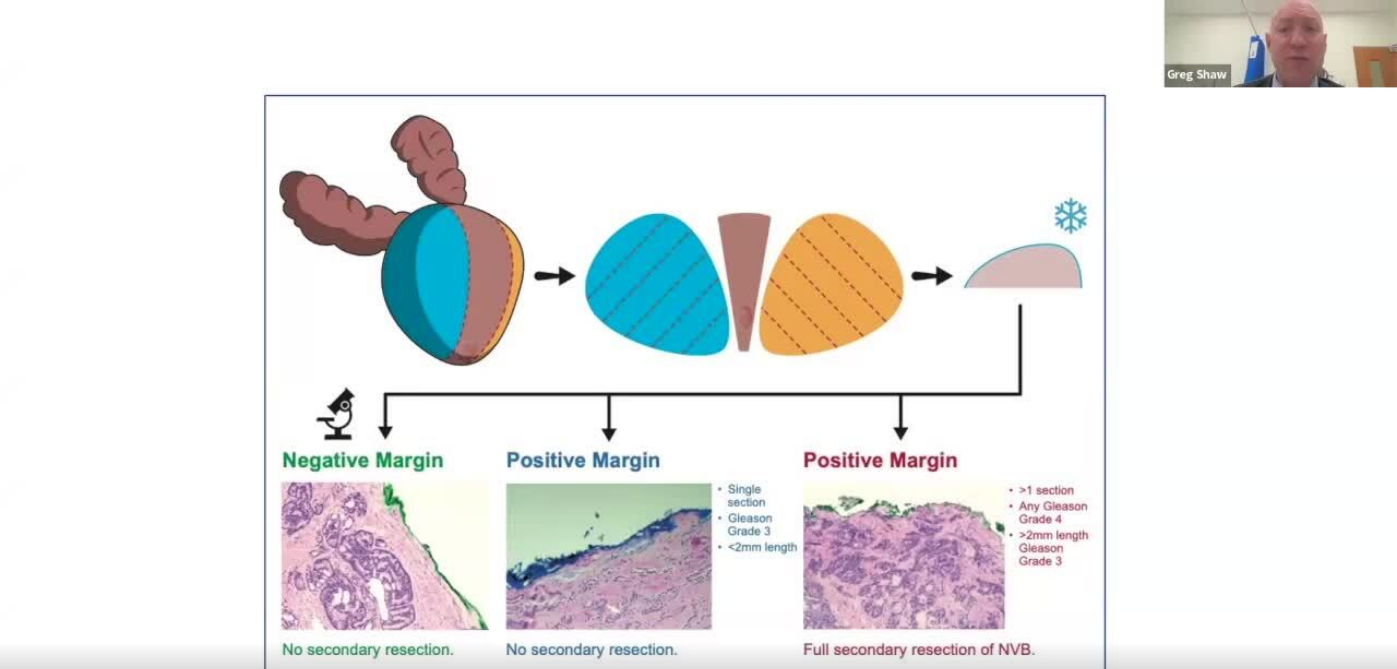 scroll, scrollTop: 0, scrollLeft: 0, axis: both 